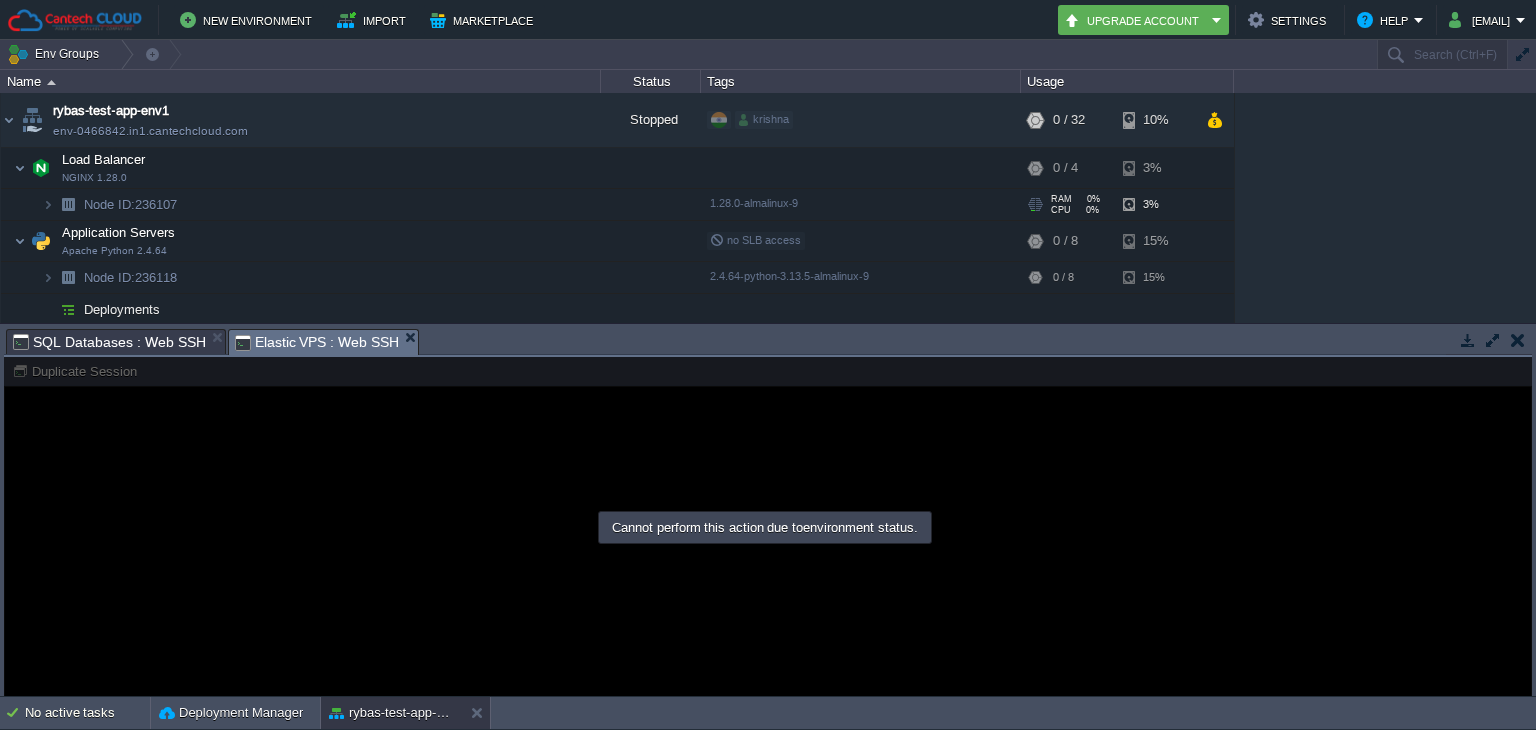scroll, scrollTop: 0, scrollLeft: 0, axis: both 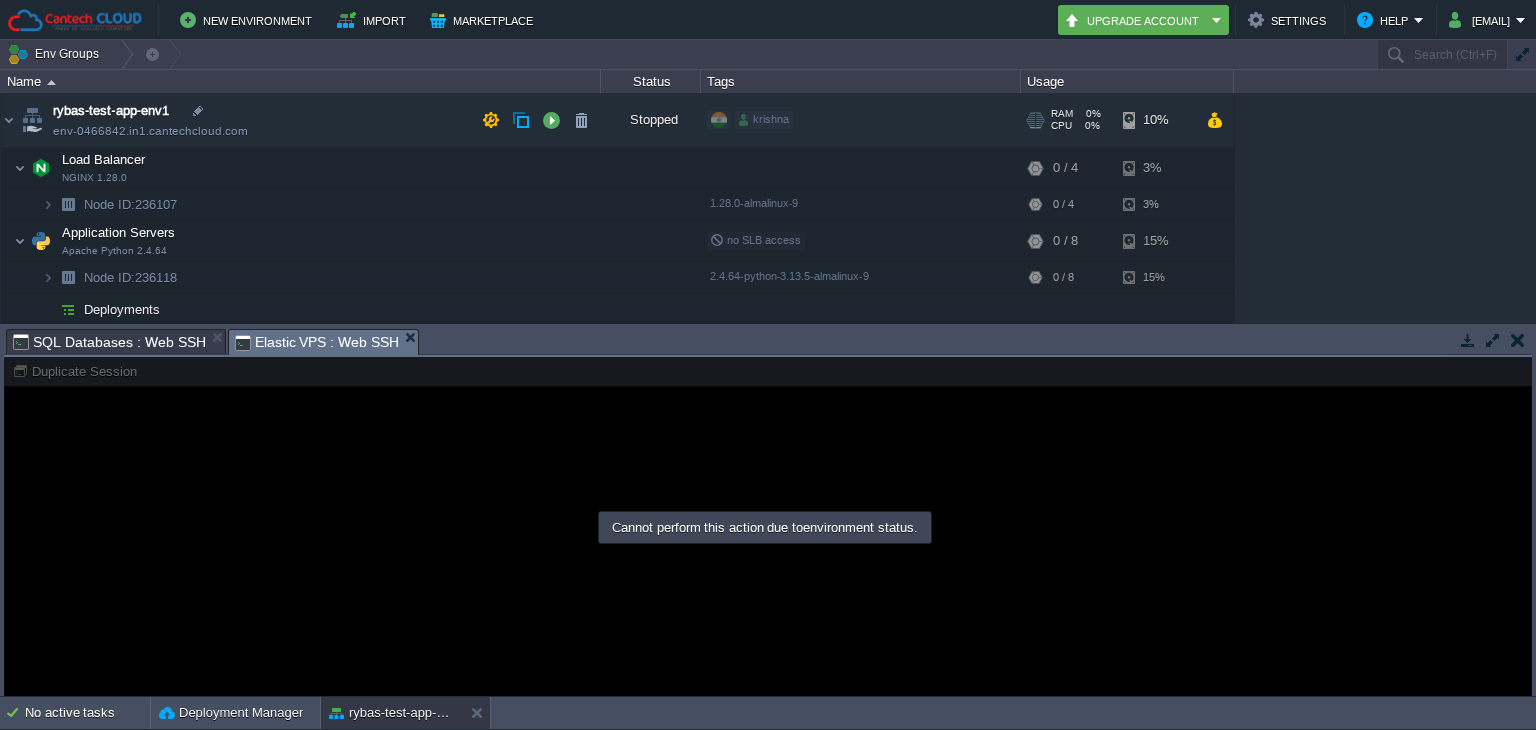 click on "Stopped" at bounding box center (651, 120) 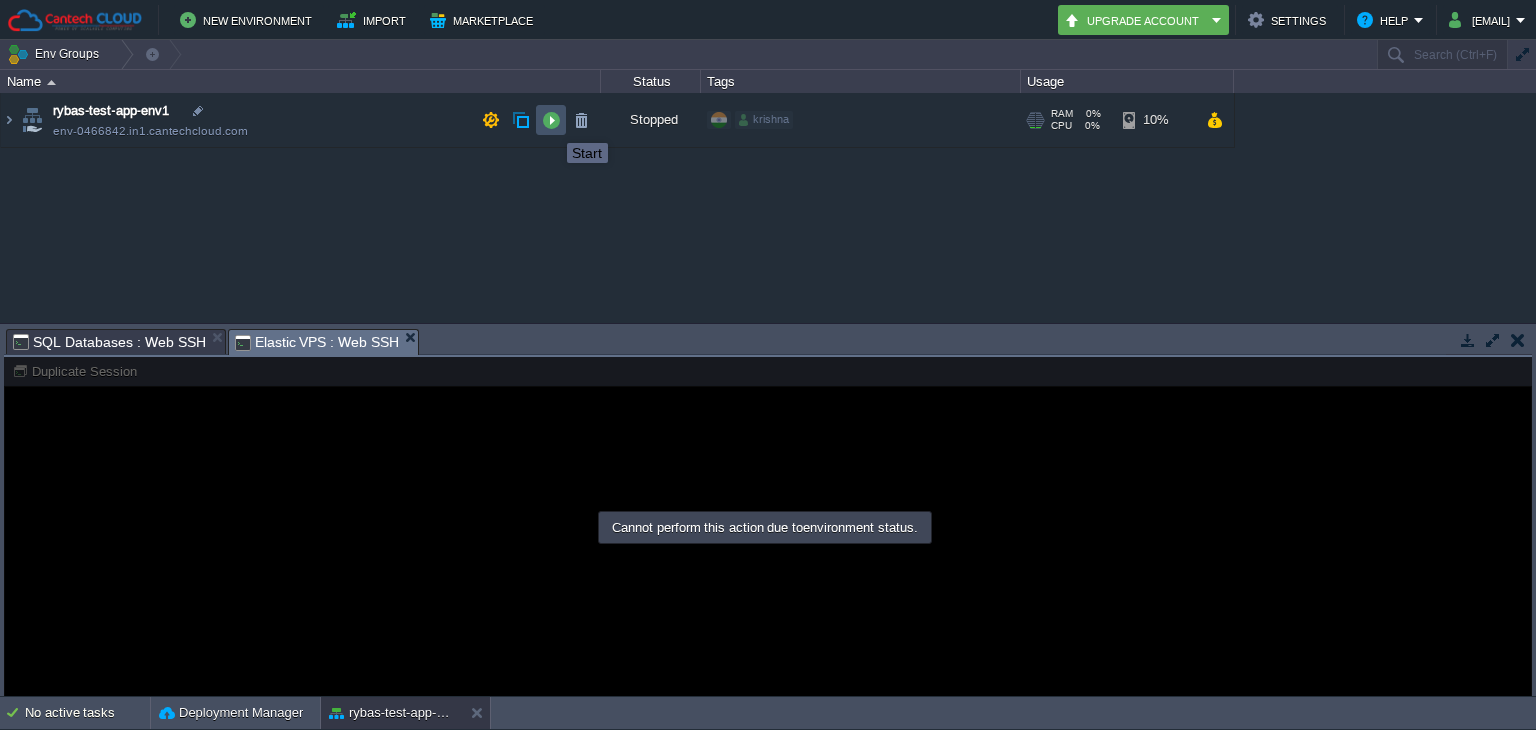click at bounding box center (551, 120) 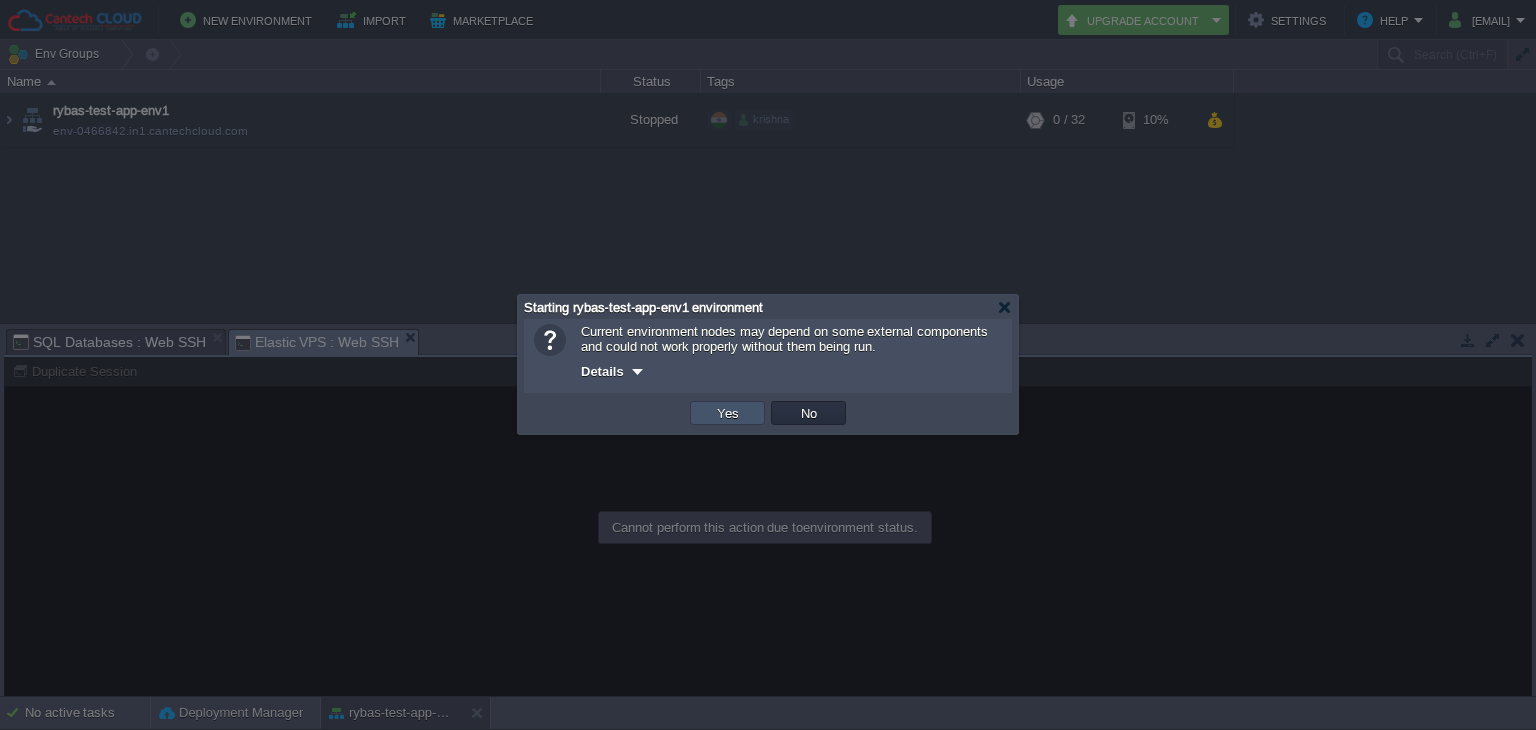 click on "Yes" at bounding box center (728, 413) 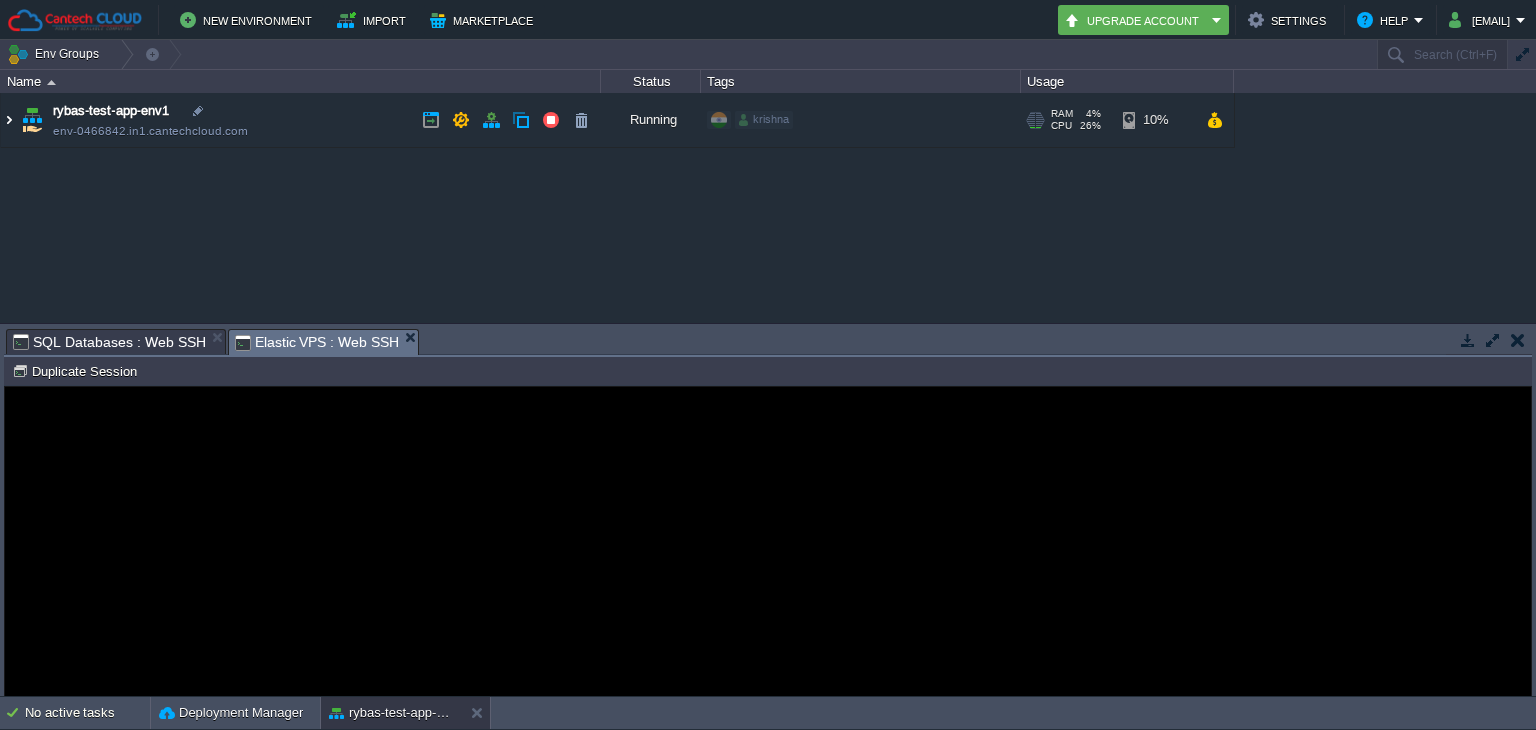 click at bounding box center (9, 120) 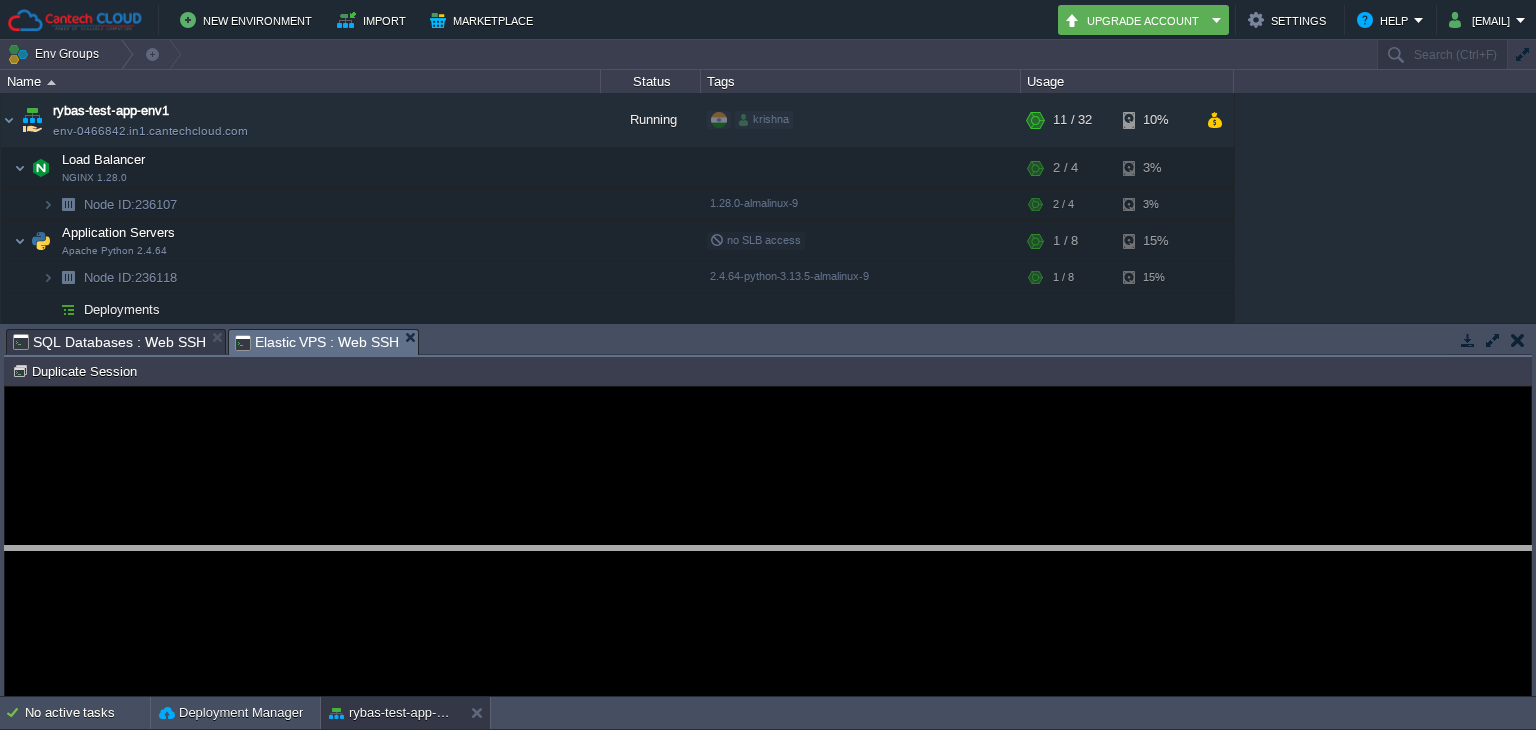drag, startPoint x: 649, startPoint y: 333, endPoint x: 711, endPoint y: 550, distance: 225.68341 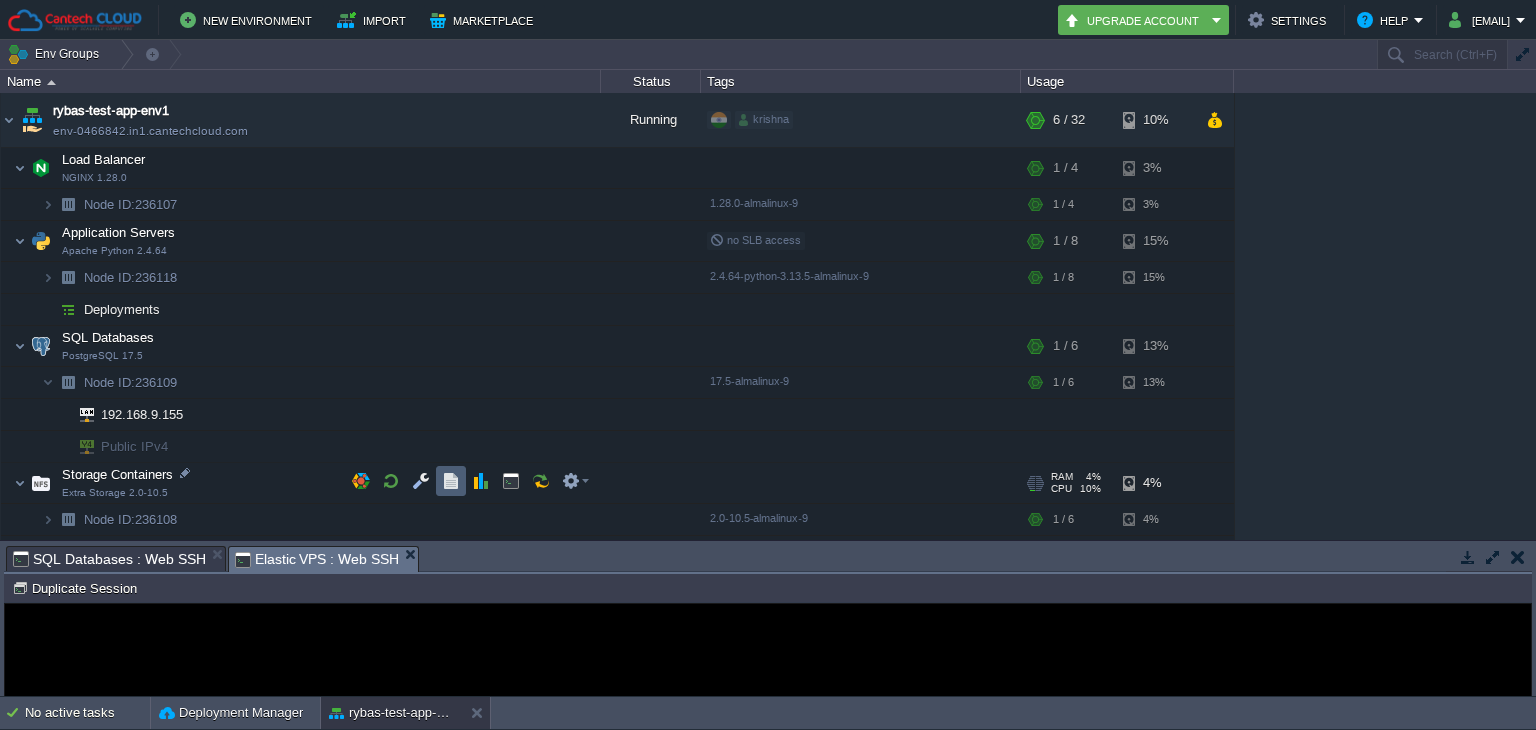 scroll, scrollTop: 66, scrollLeft: 0, axis: vertical 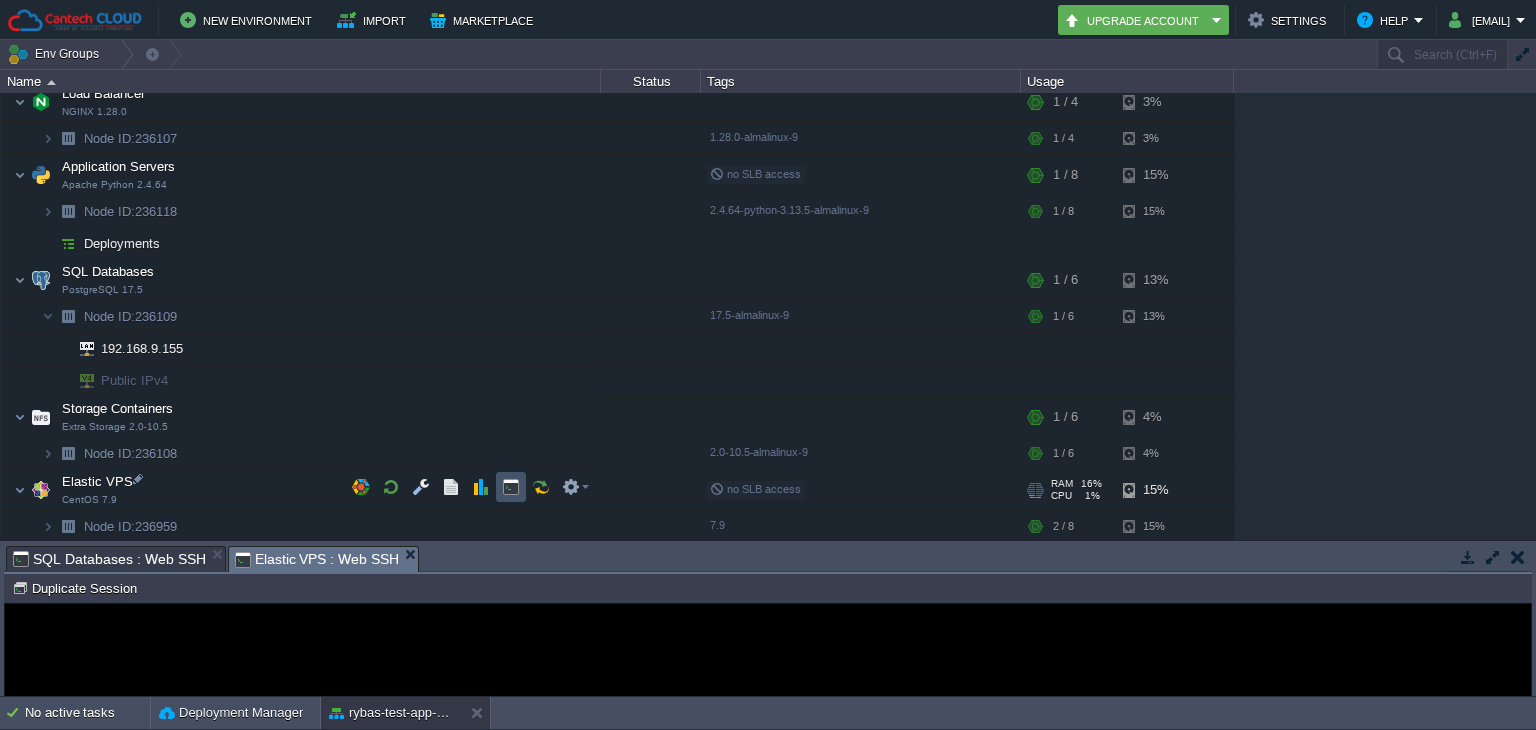 click at bounding box center (511, 487) 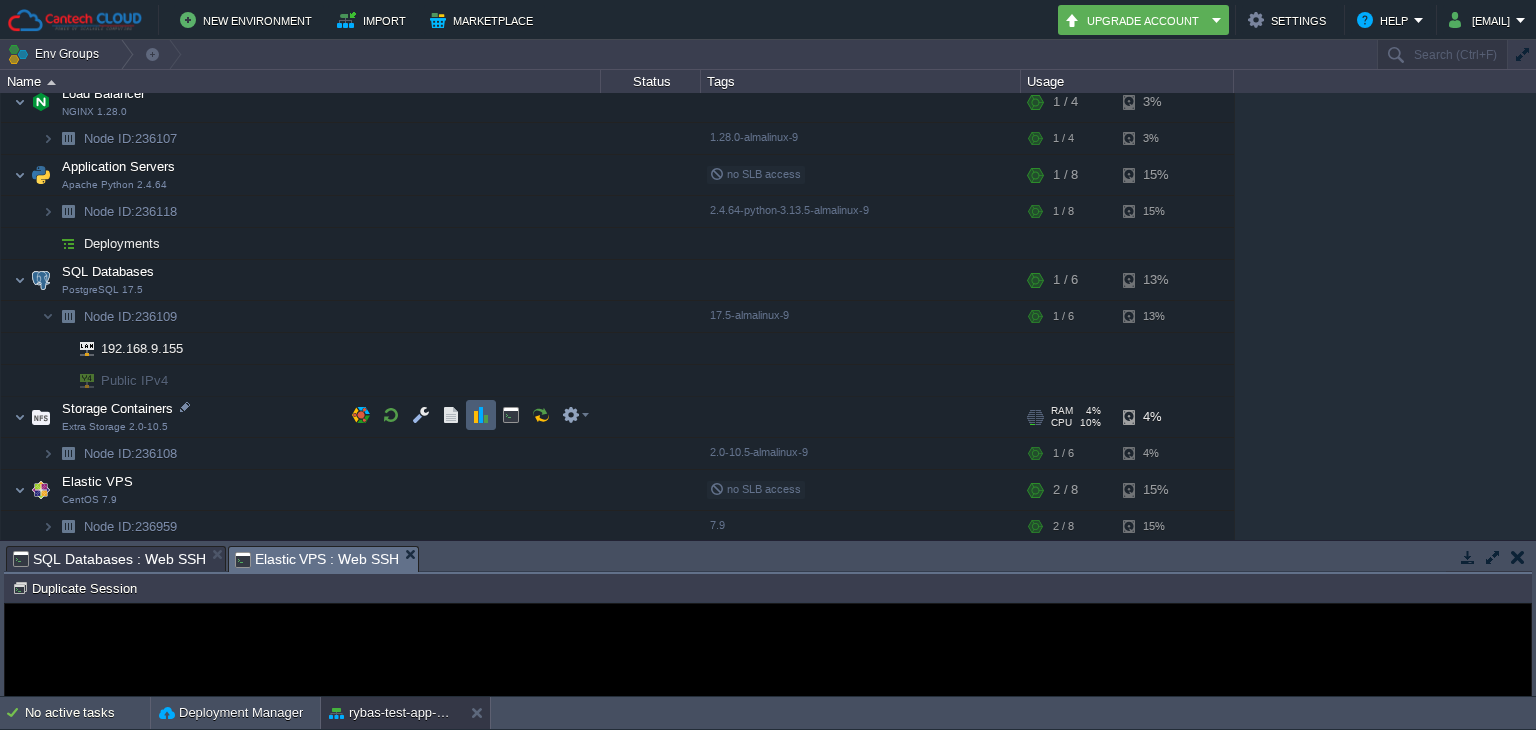 scroll, scrollTop: 0, scrollLeft: 0, axis: both 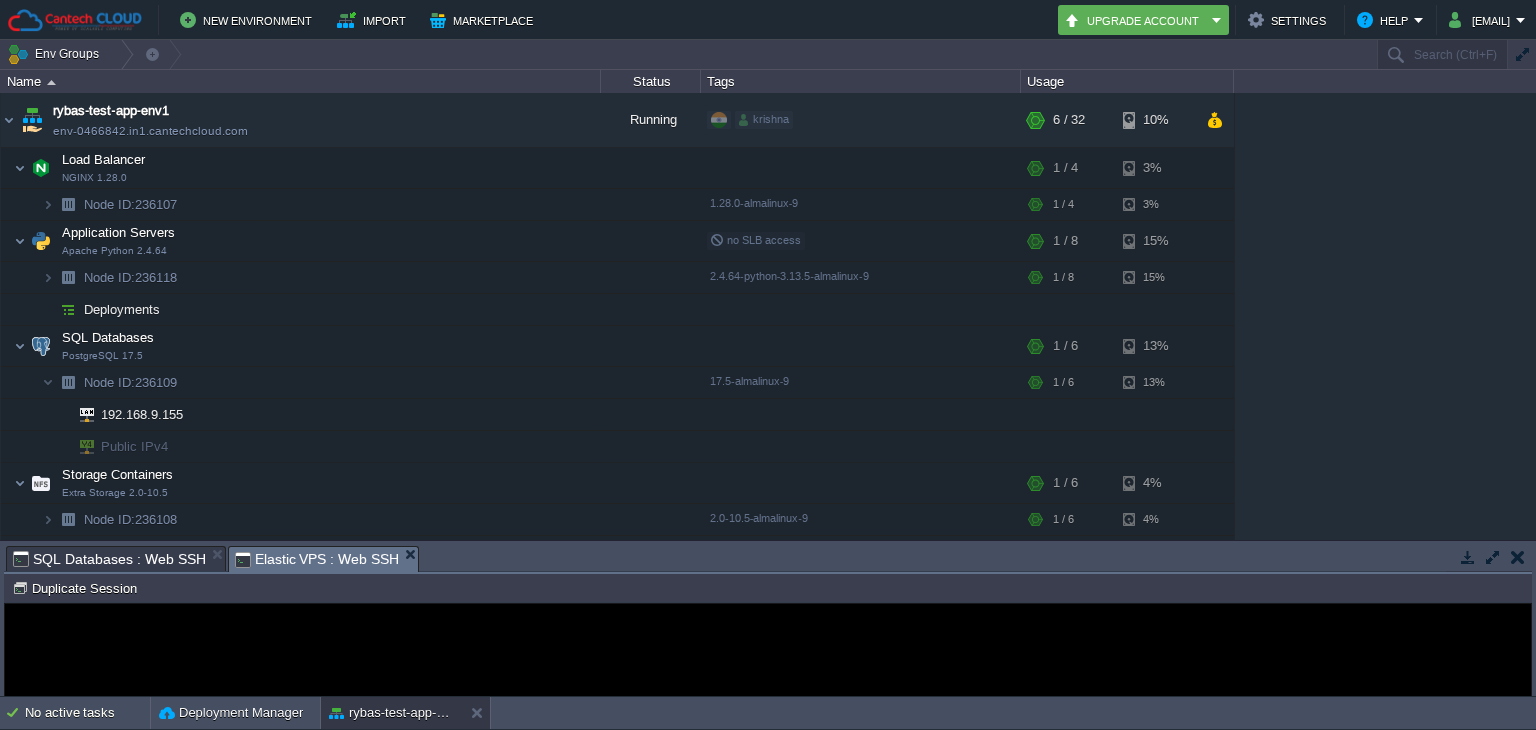 click on "Elastic VPS : Web SSH" at bounding box center (317, 559) 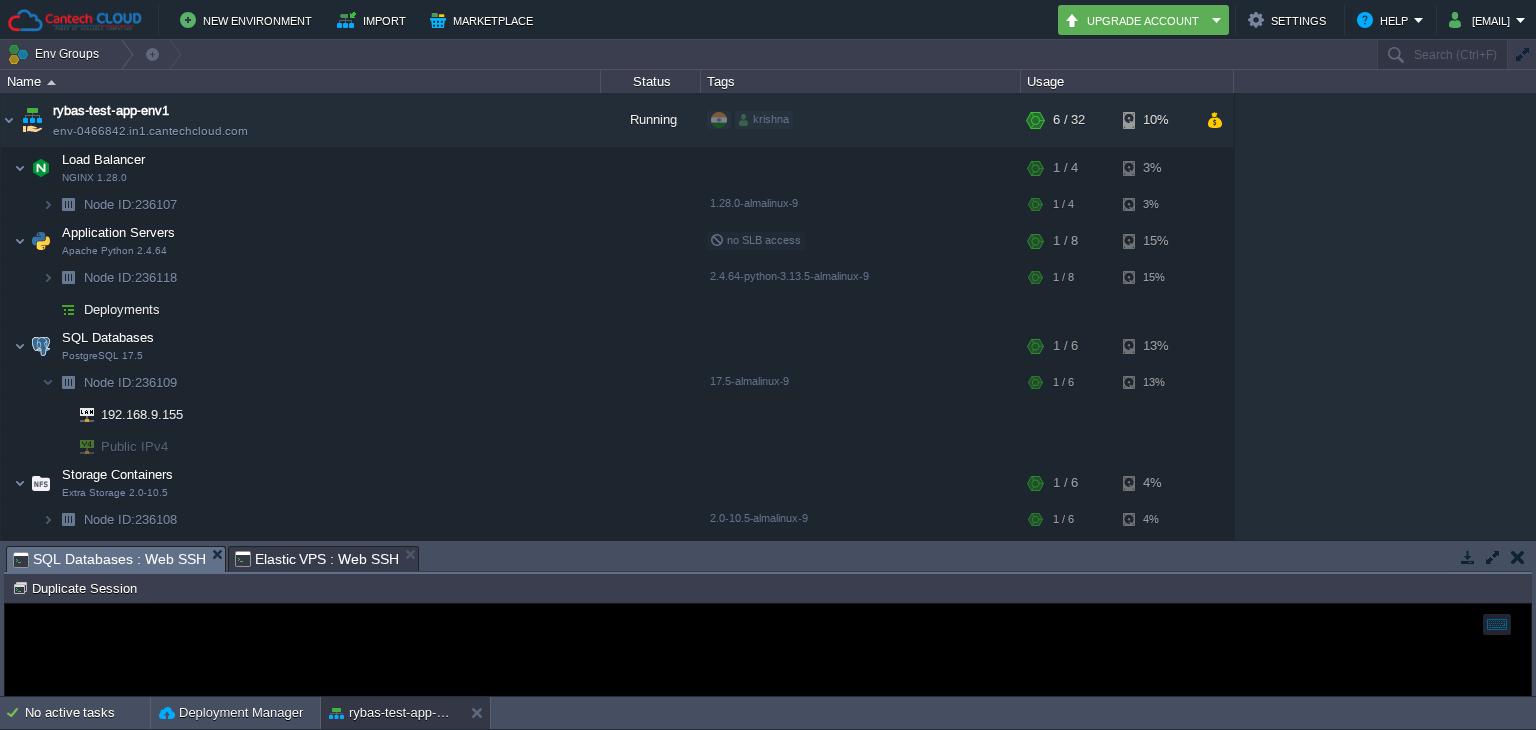 click on "SQL Databases : Web SSH" at bounding box center [109, 559] 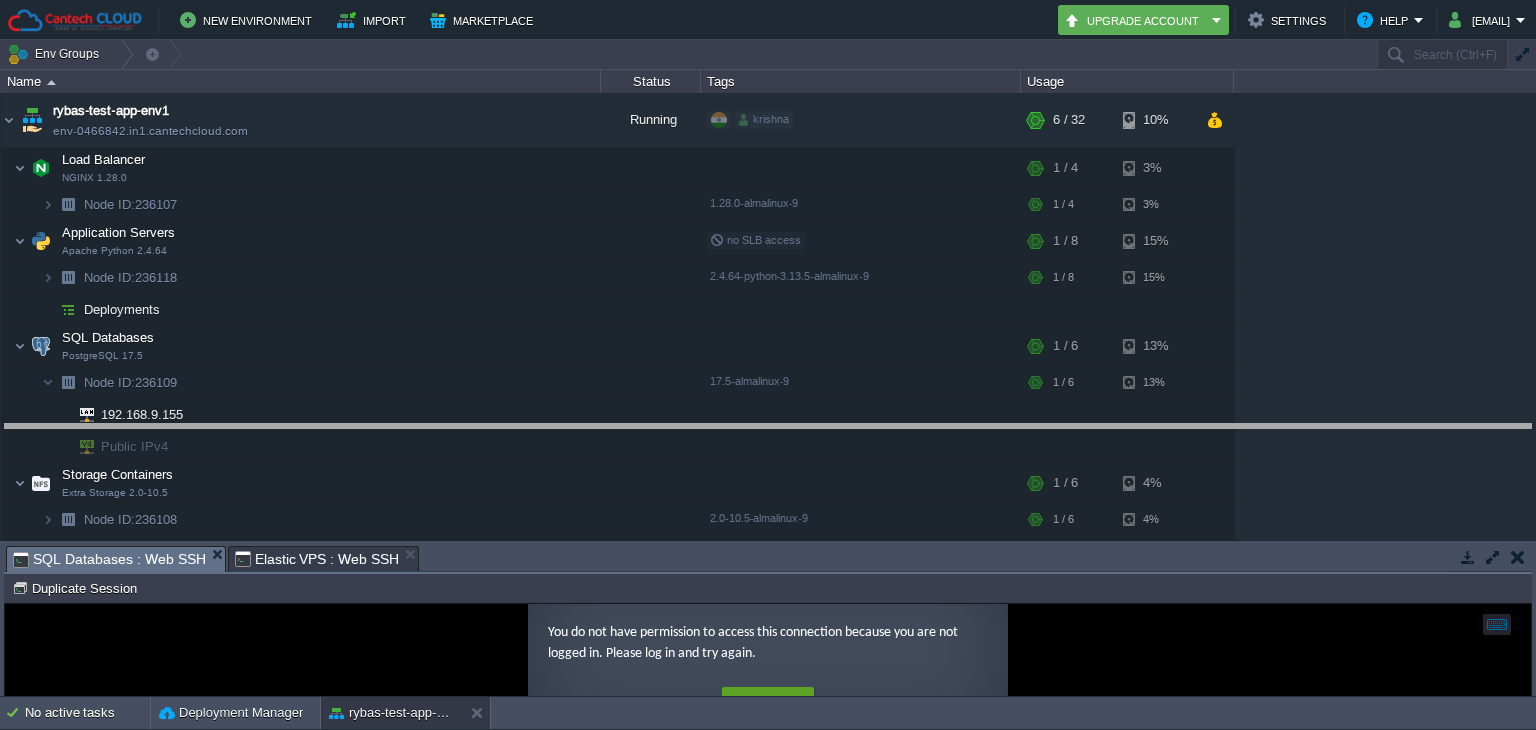 drag, startPoint x: 934, startPoint y: 561, endPoint x: 955, endPoint y: 406, distance: 156.4161 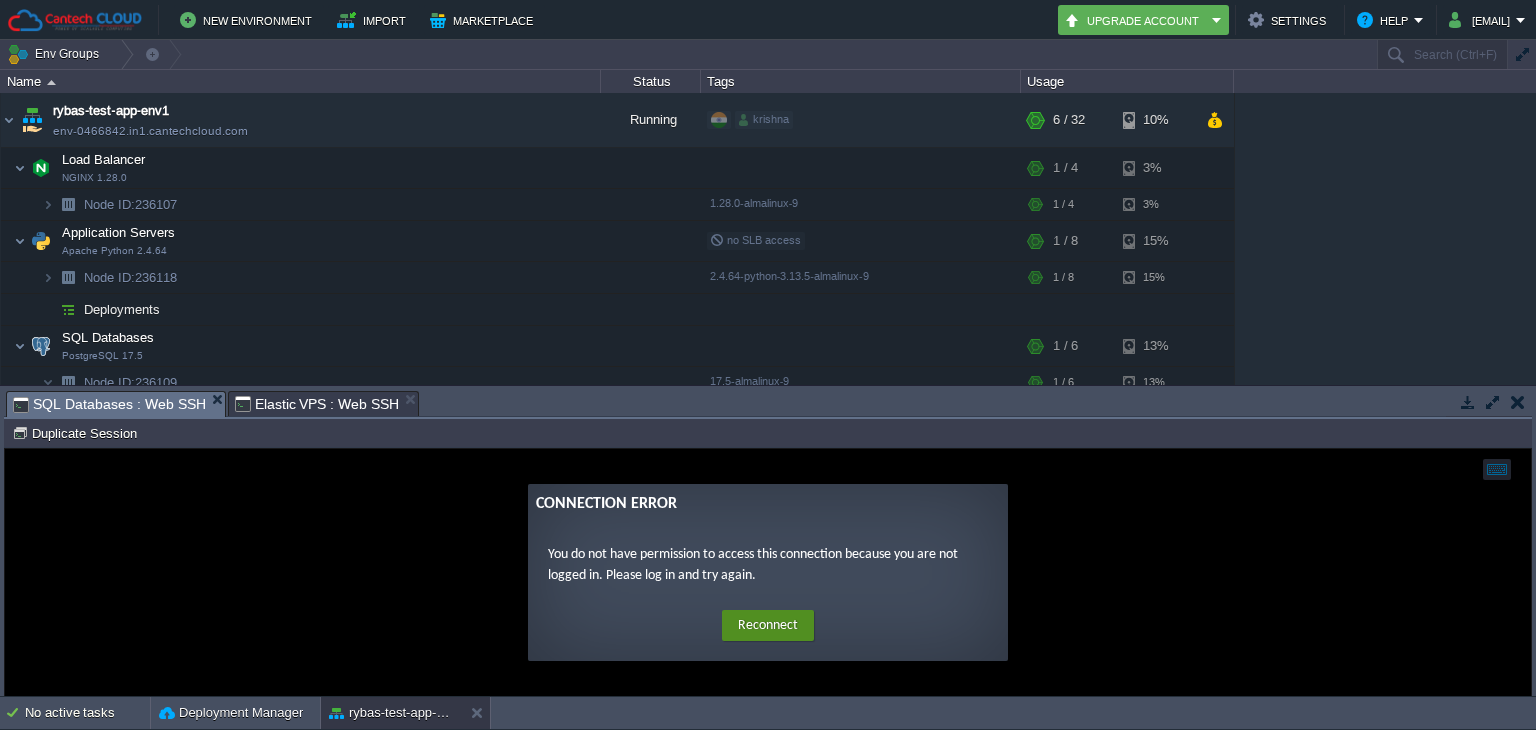 click on "Reconnect" at bounding box center [768, 626] 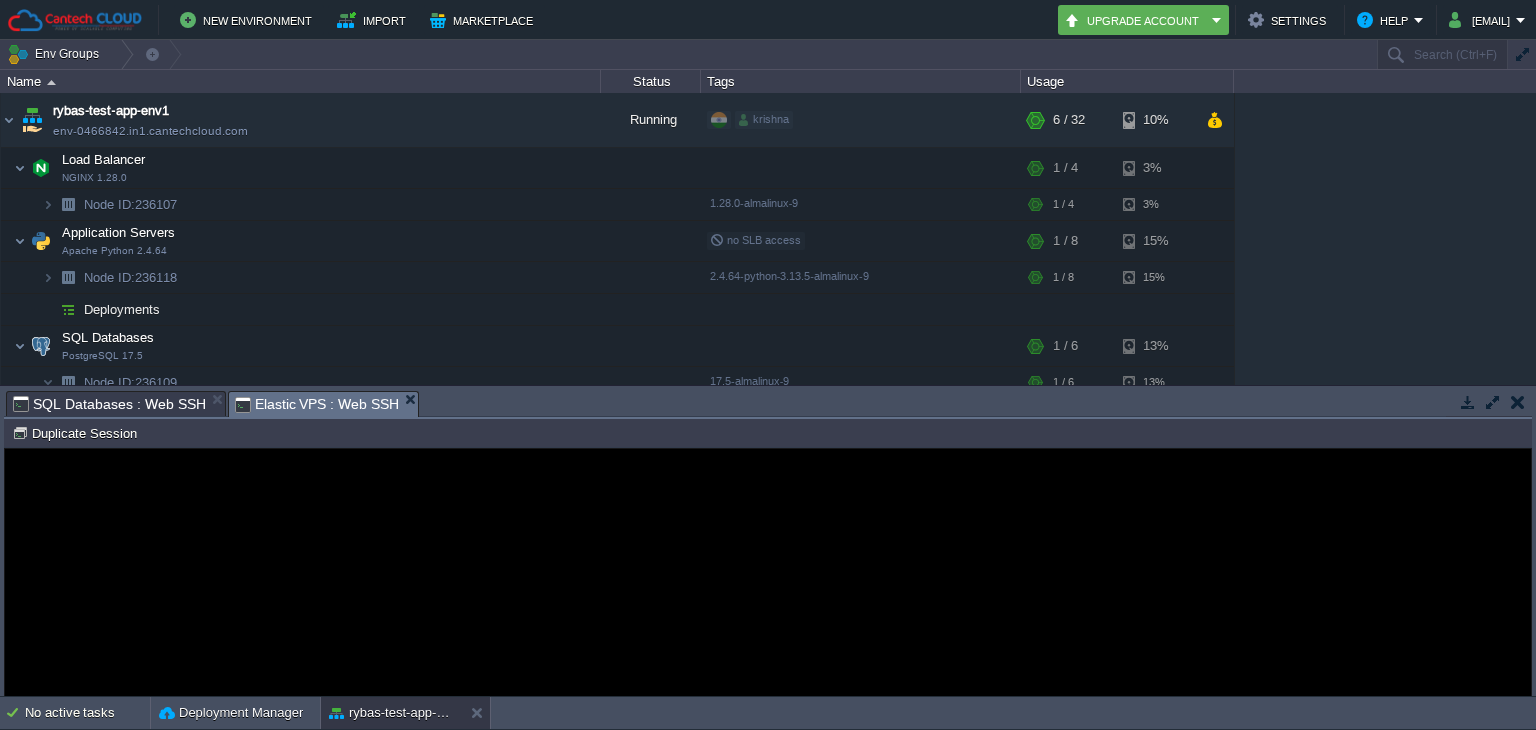 click on "Elastic VPS : Web SSH" at bounding box center [317, 404] 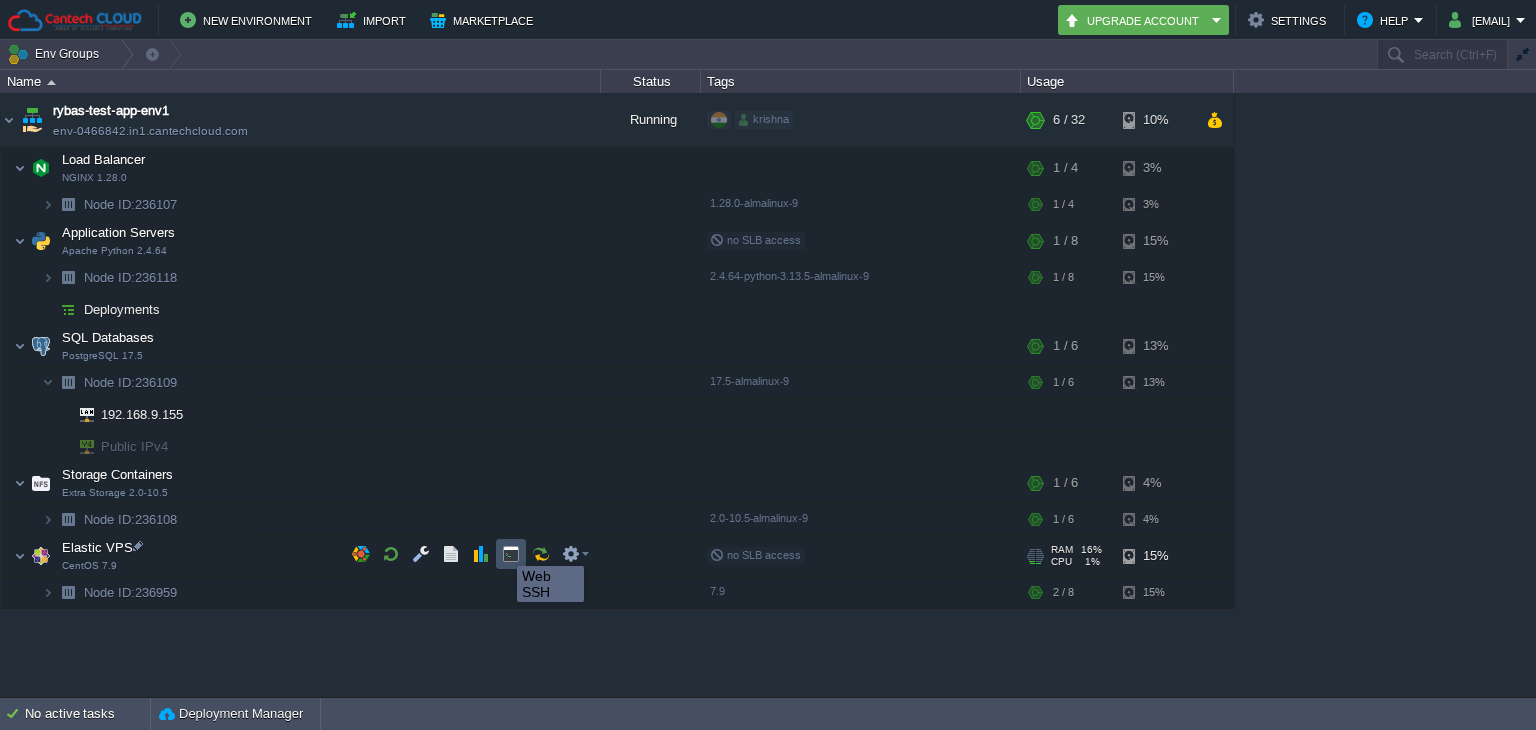 click at bounding box center [511, 554] 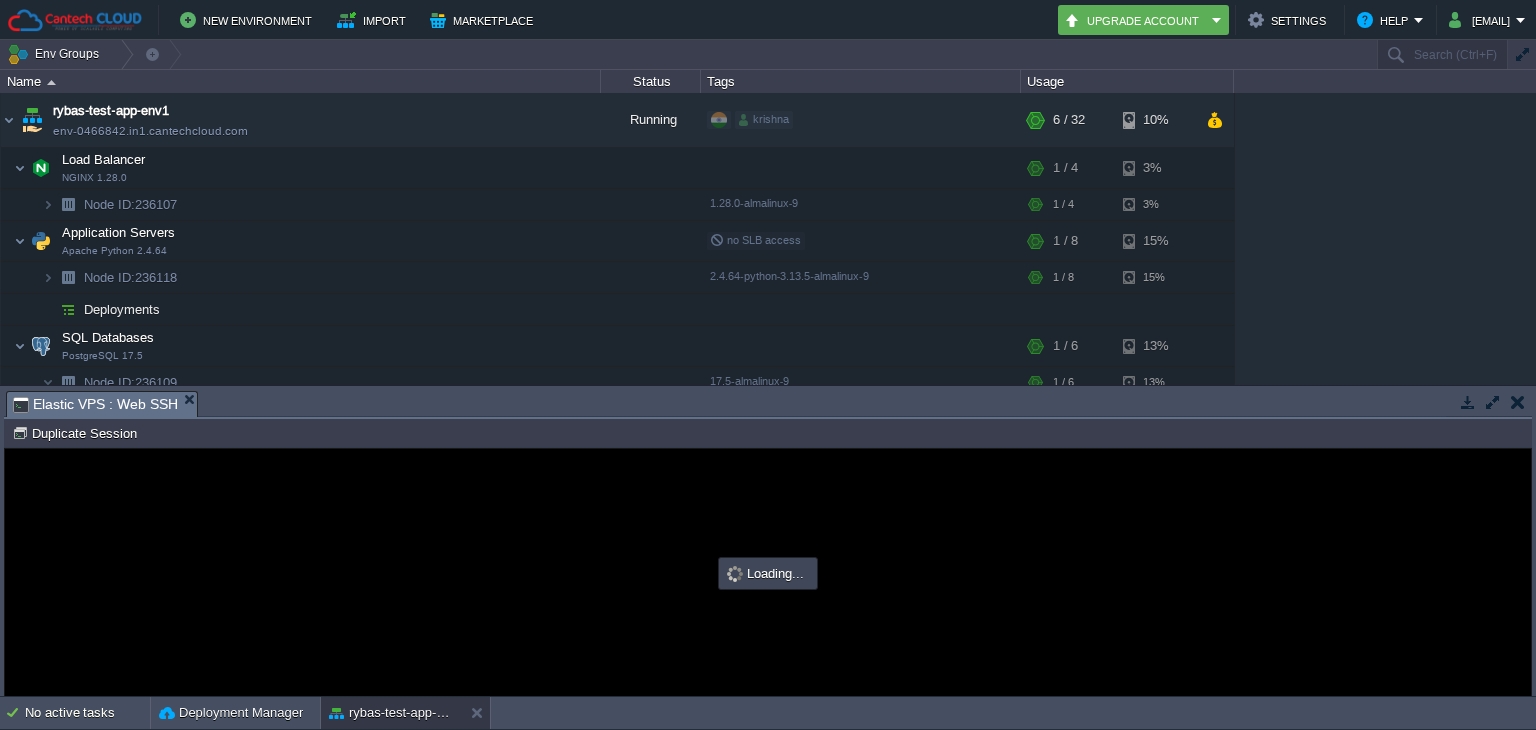 click at bounding box center [768, 572] 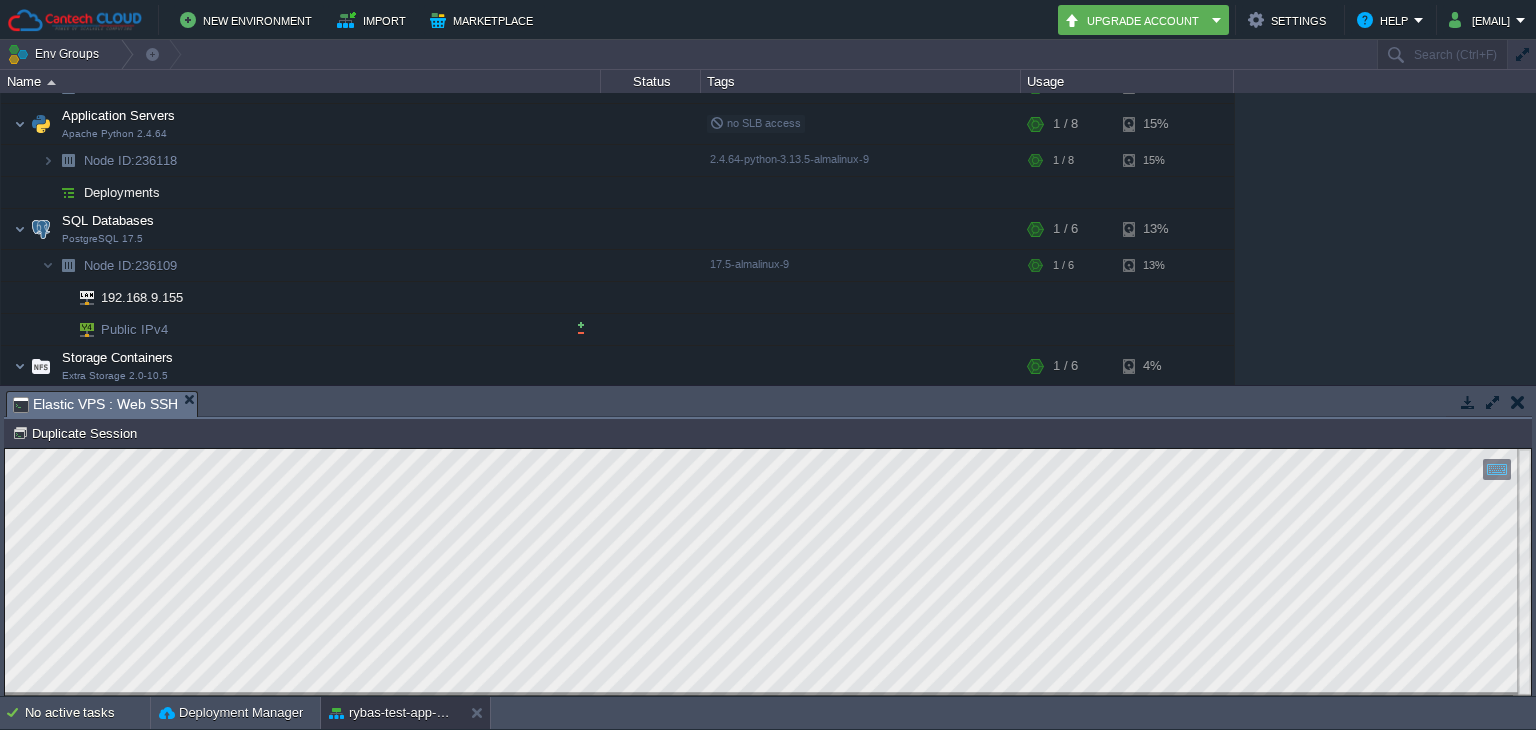 scroll, scrollTop: 119, scrollLeft: 0, axis: vertical 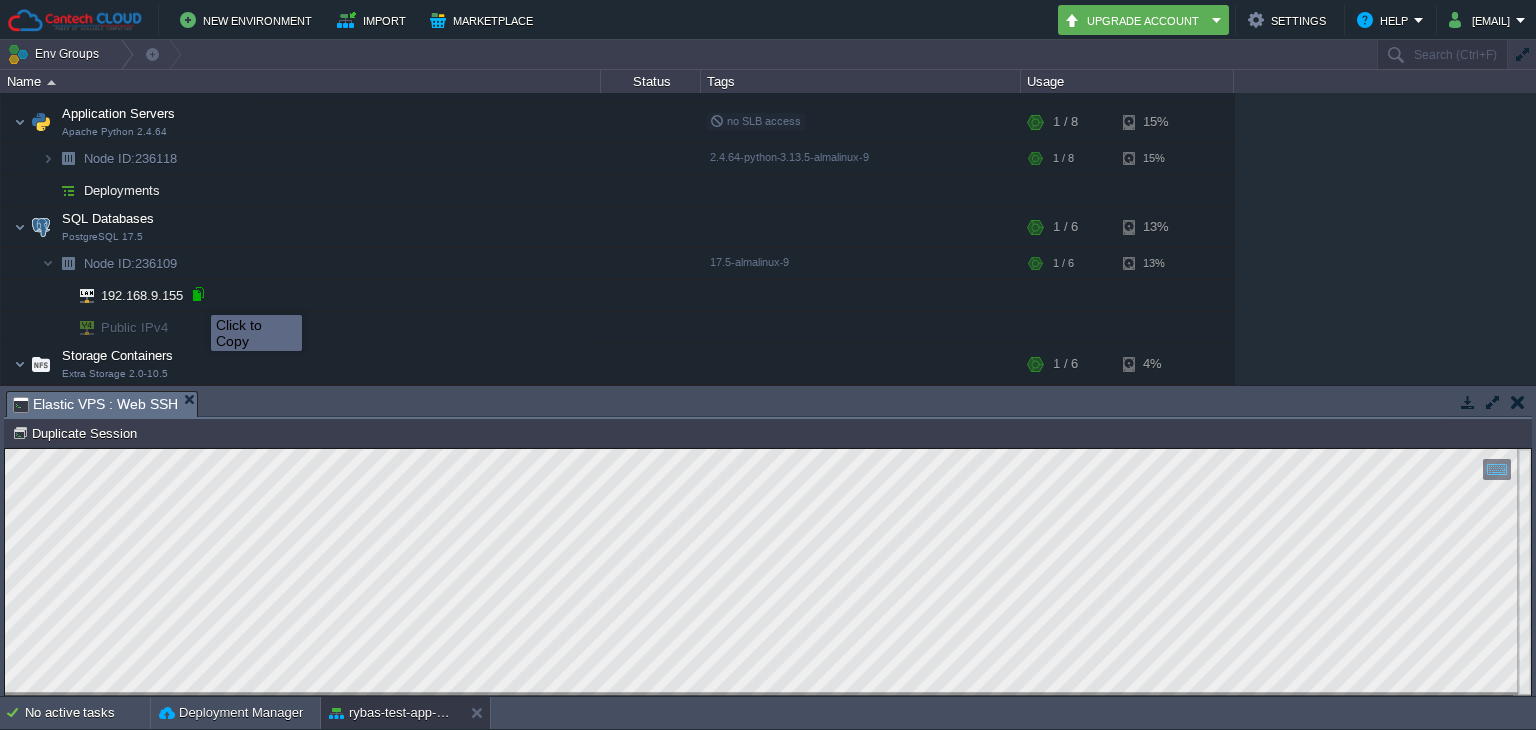 click at bounding box center [198, 294] 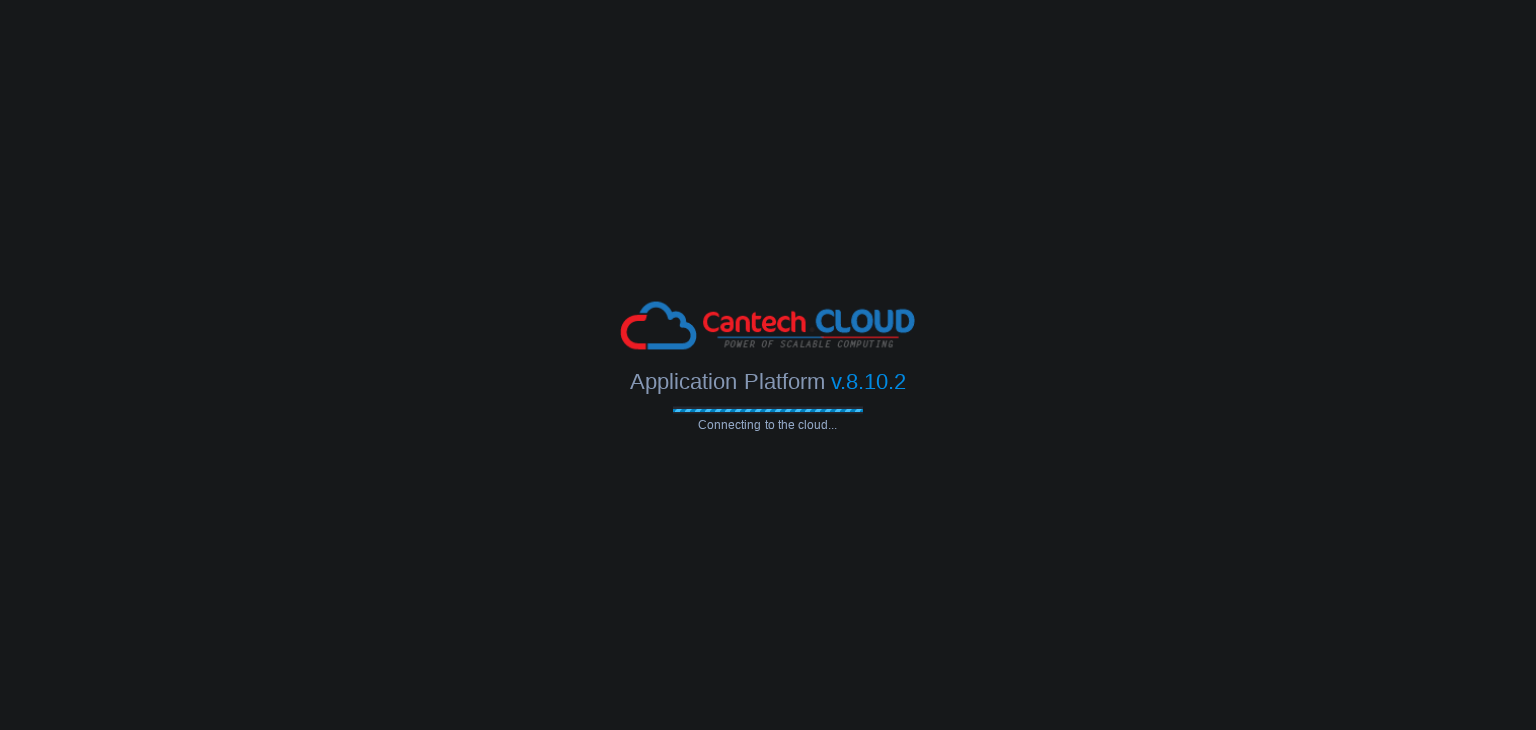 scroll, scrollTop: 0, scrollLeft: 0, axis: both 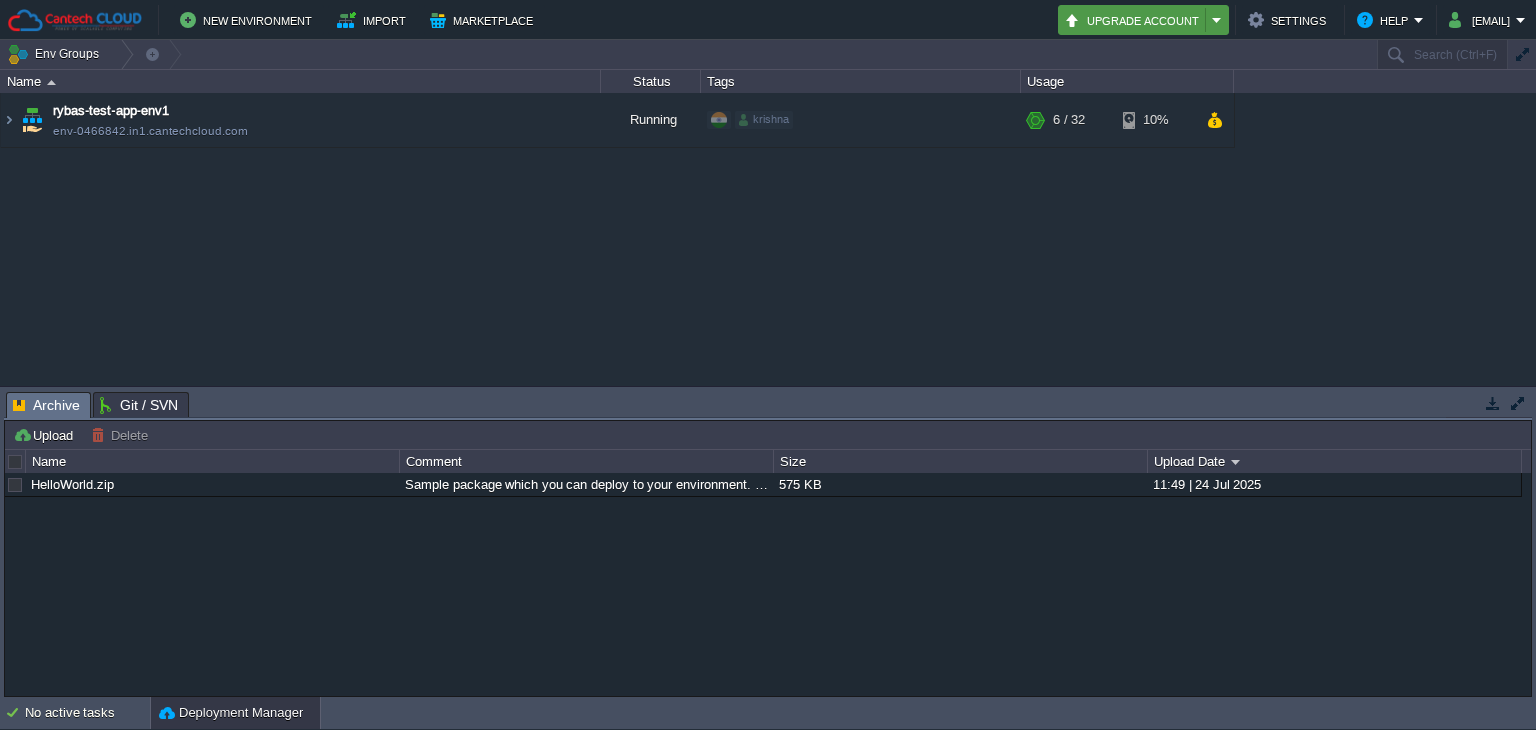 click on "Upgrade Account" at bounding box center [1135, 20] 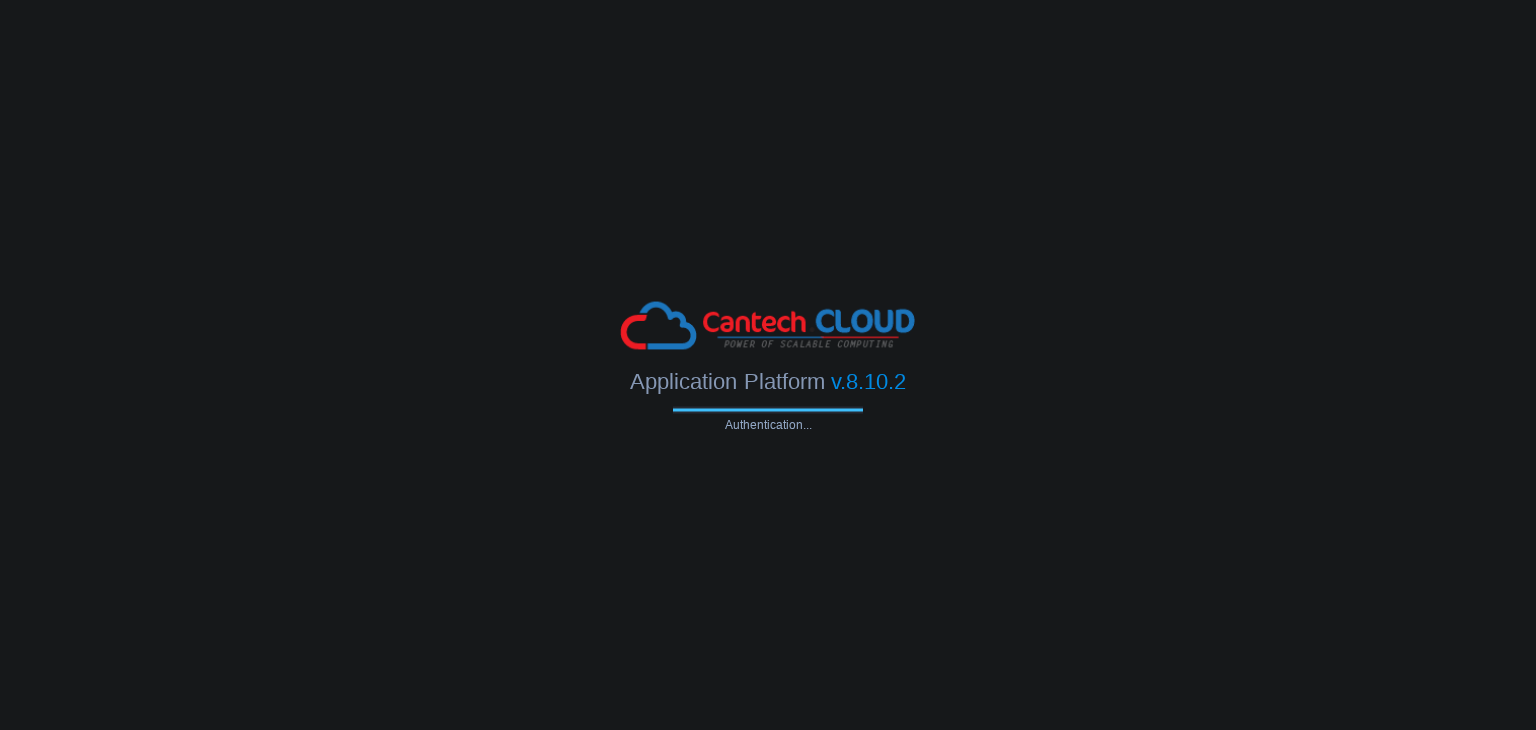 scroll, scrollTop: 0, scrollLeft: 0, axis: both 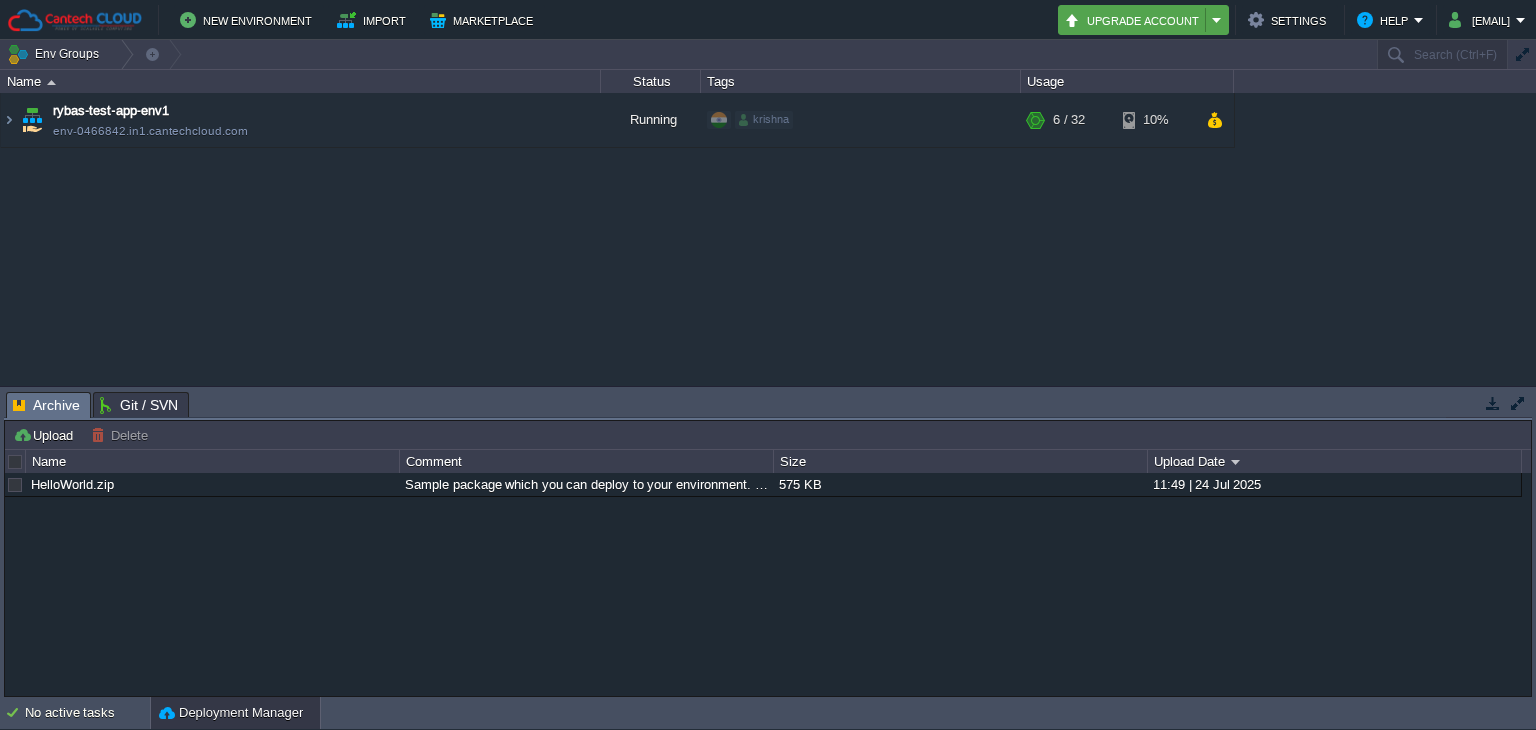 click on "Upgrade Account" at bounding box center [1143, 20] 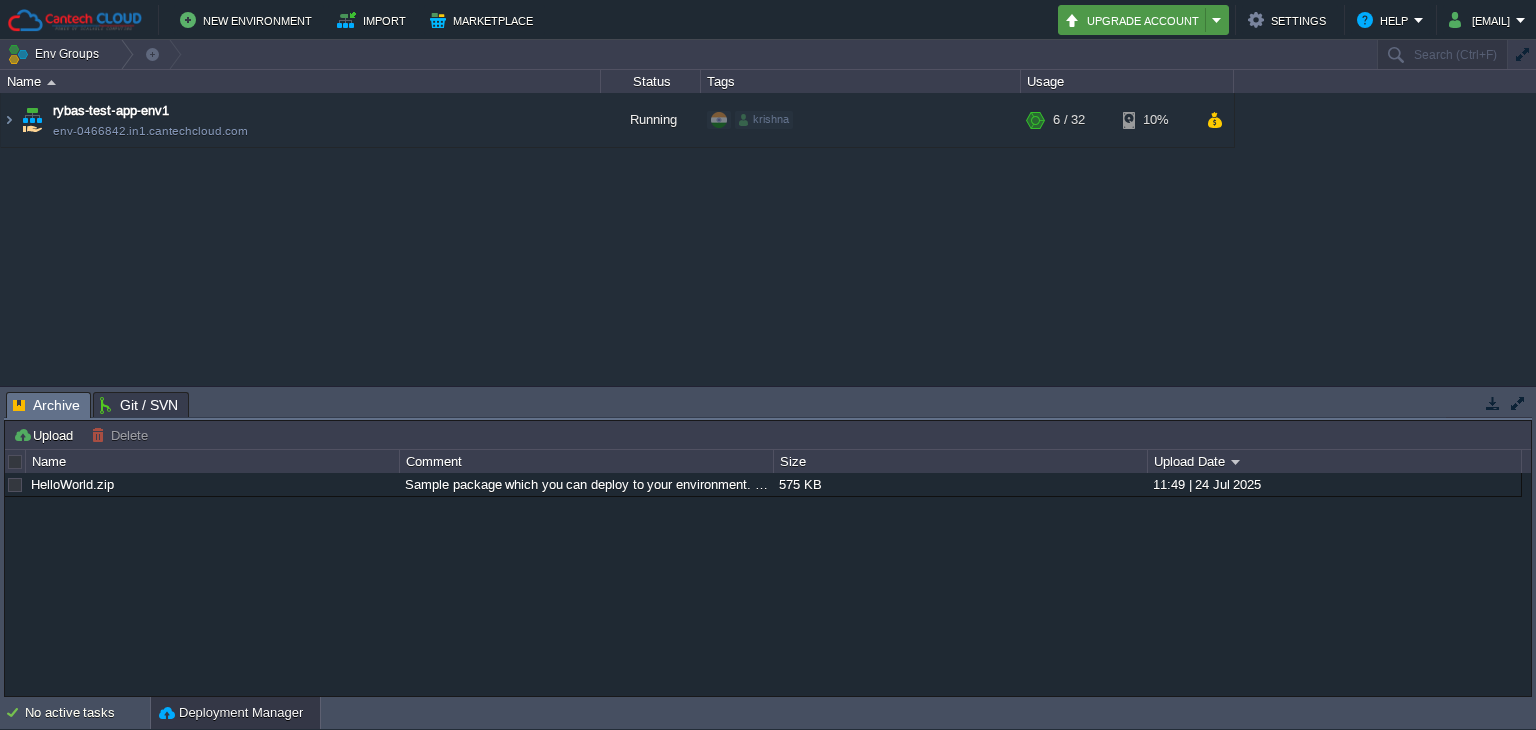 click on "Upgrade Account" at bounding box center (1135, 20) 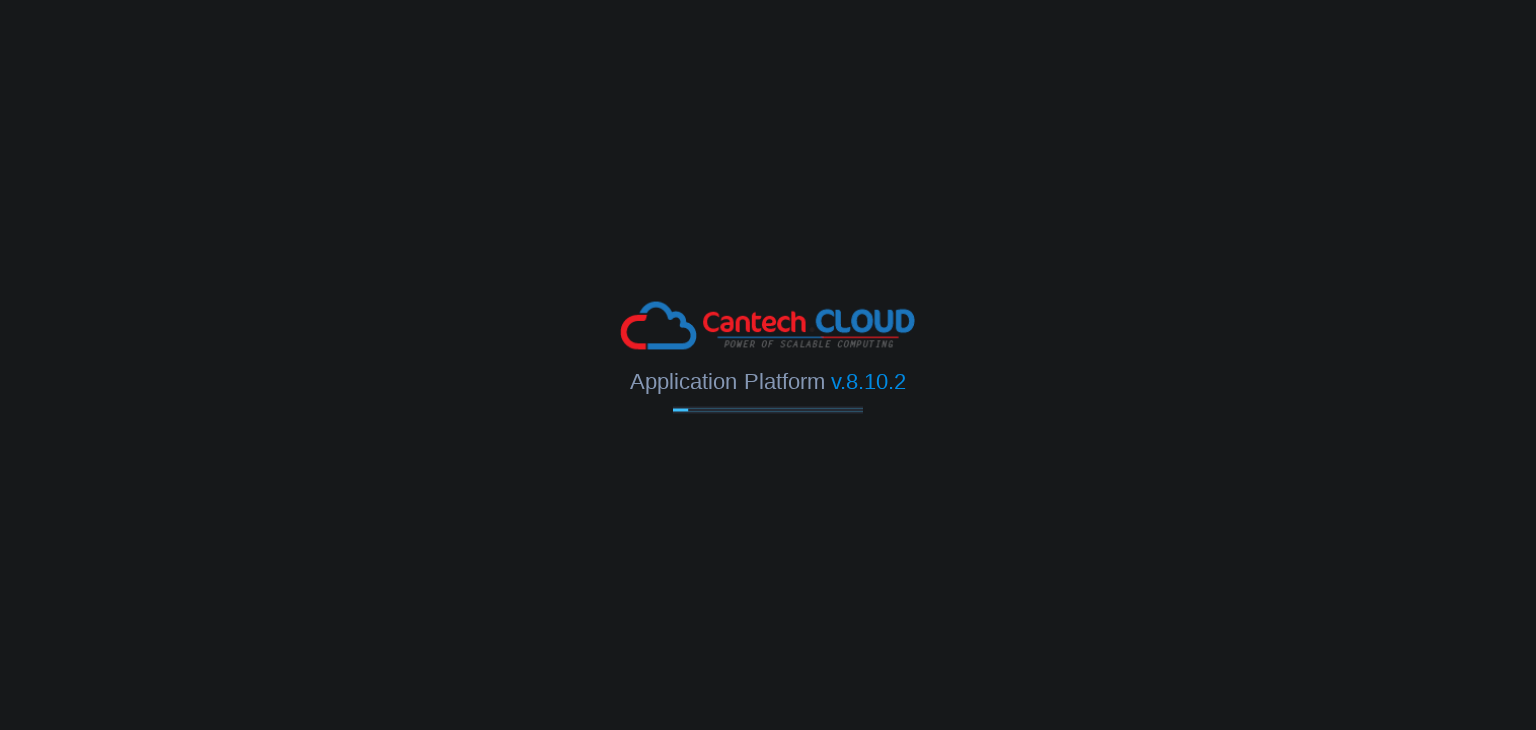 scroll, scrollTop: 0, scrollLeft: 0, axis: both 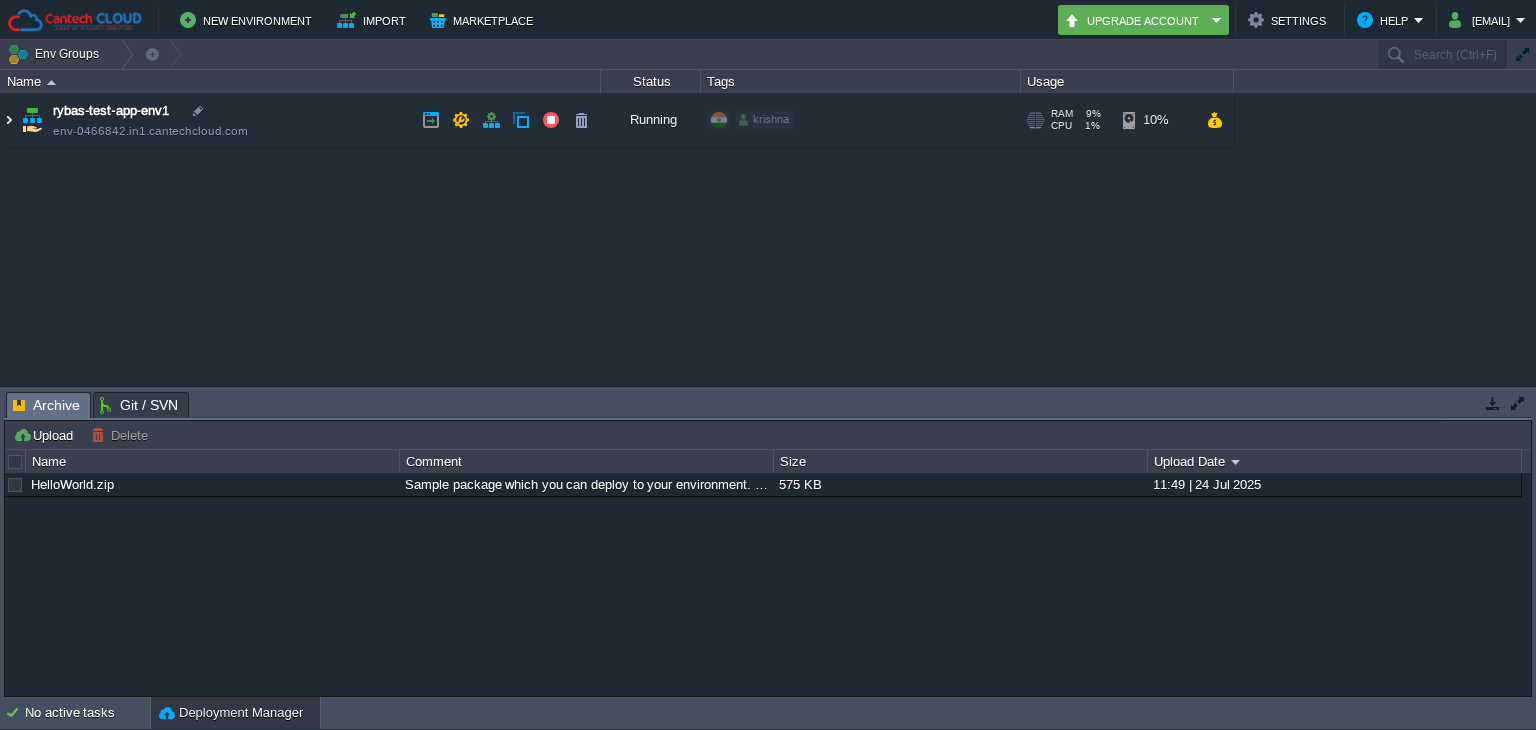 click at bounding box center [9, 120] 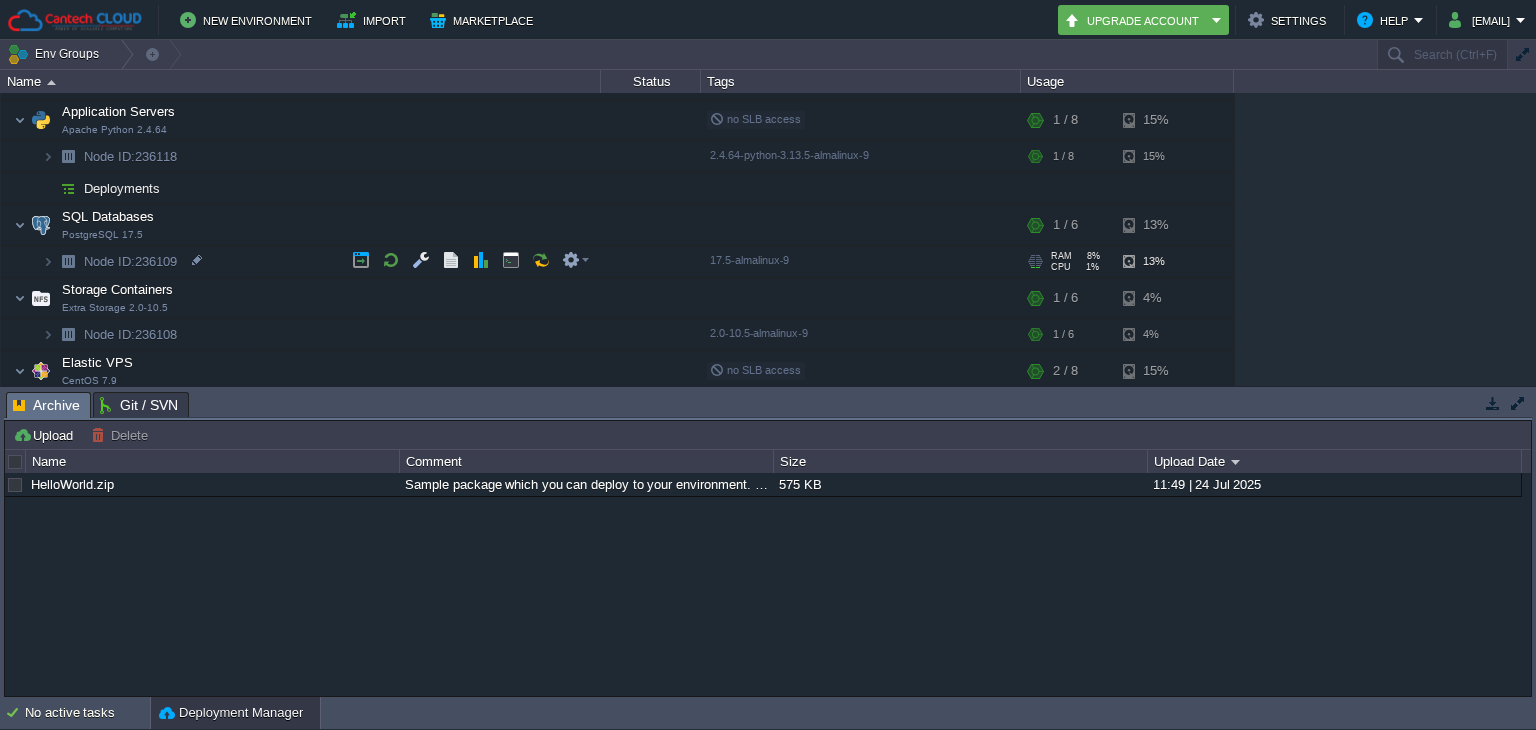 scroll, scrollTop: 126, scrollLeft: 0, axis: vertical 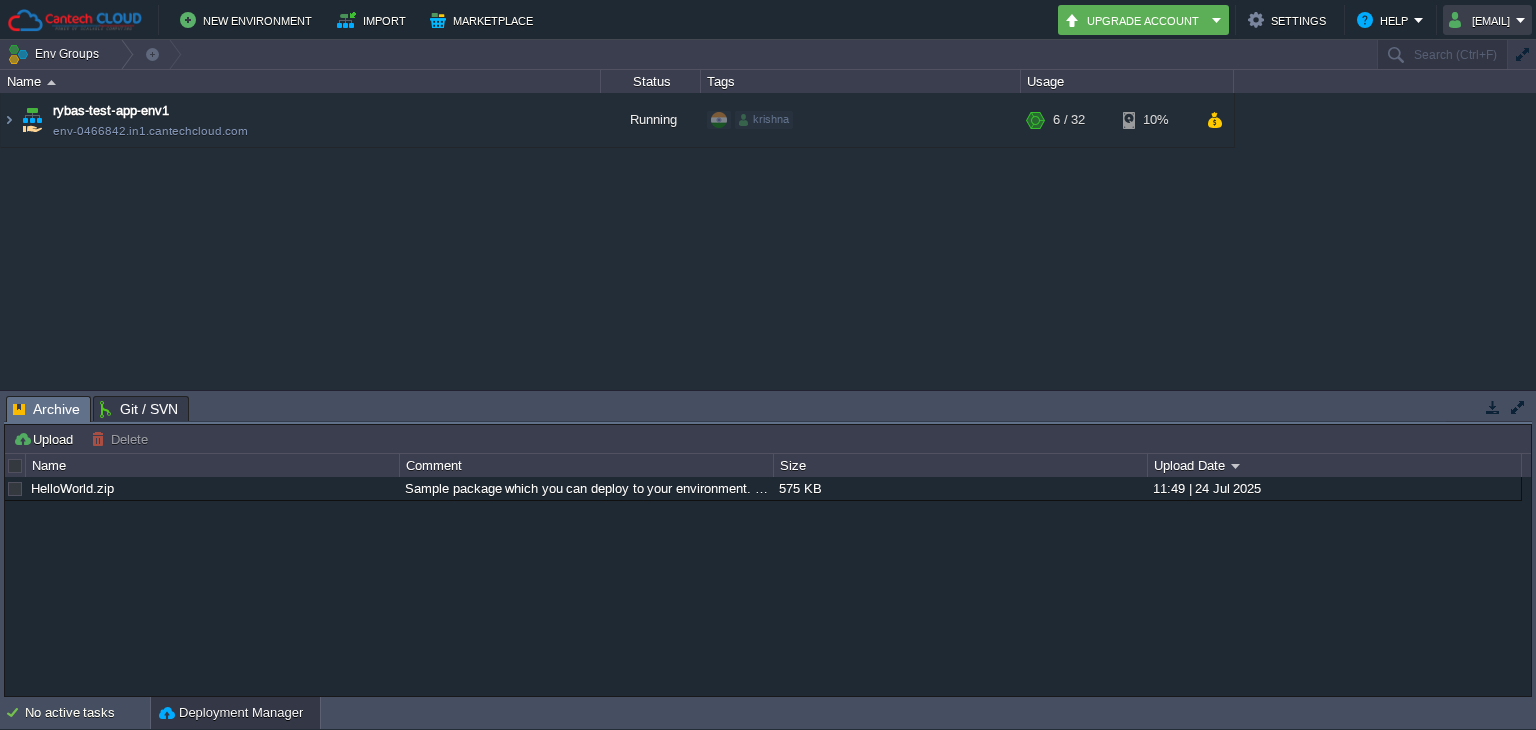 click on "niloy@[EMAIL]" at bounding box center [1487, 20] 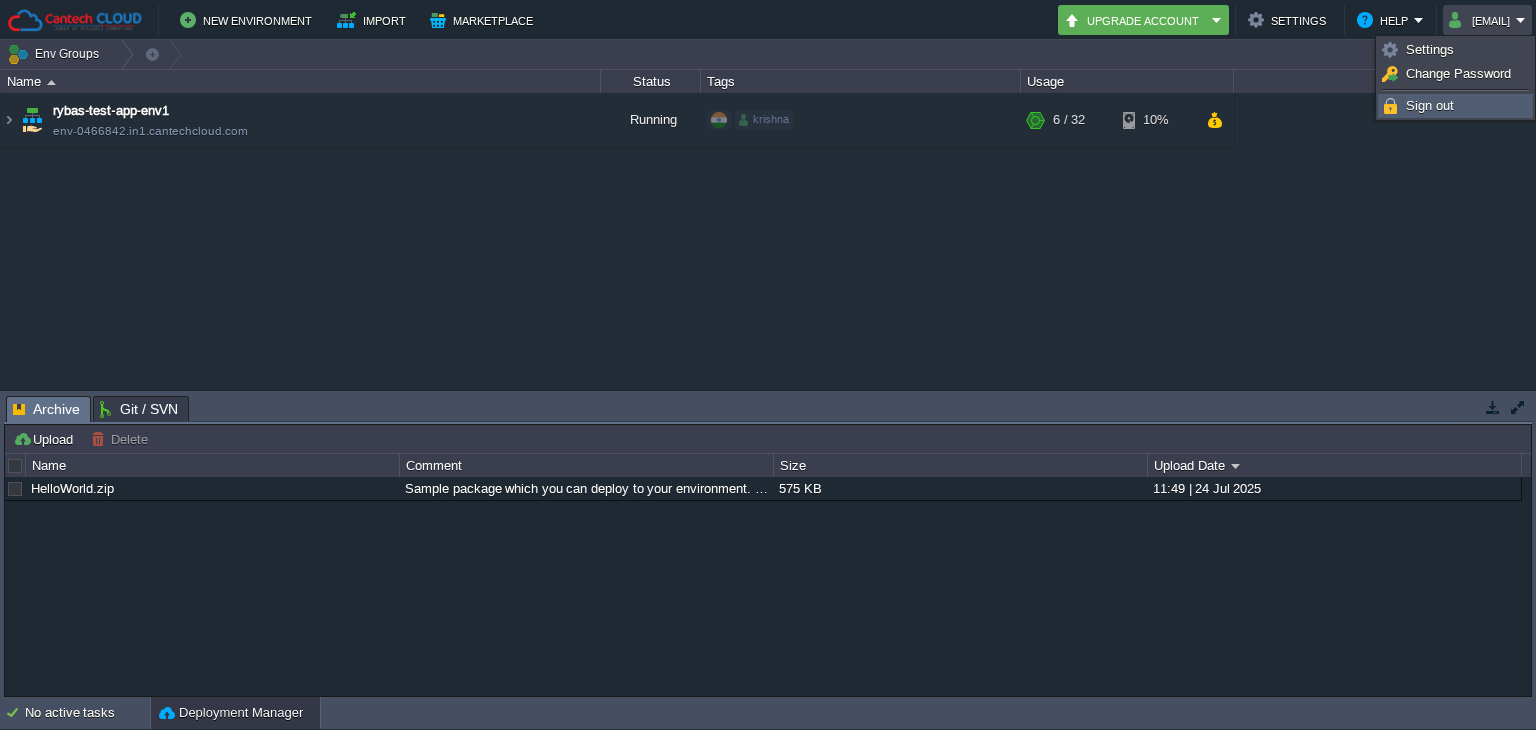 click on "Sign out" at bounding box center (1455, 106) 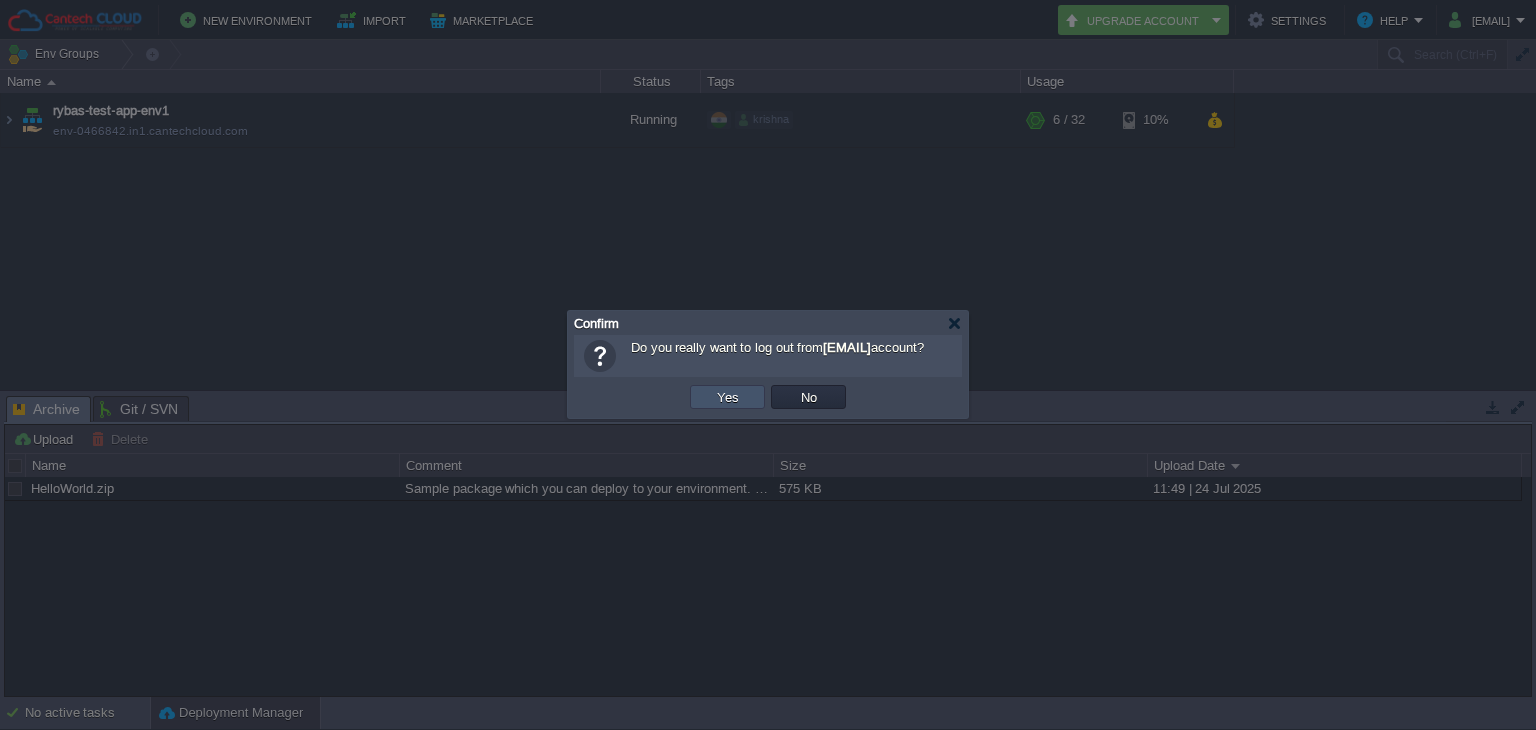 click on "Yes" at bounding box center [728, 397] 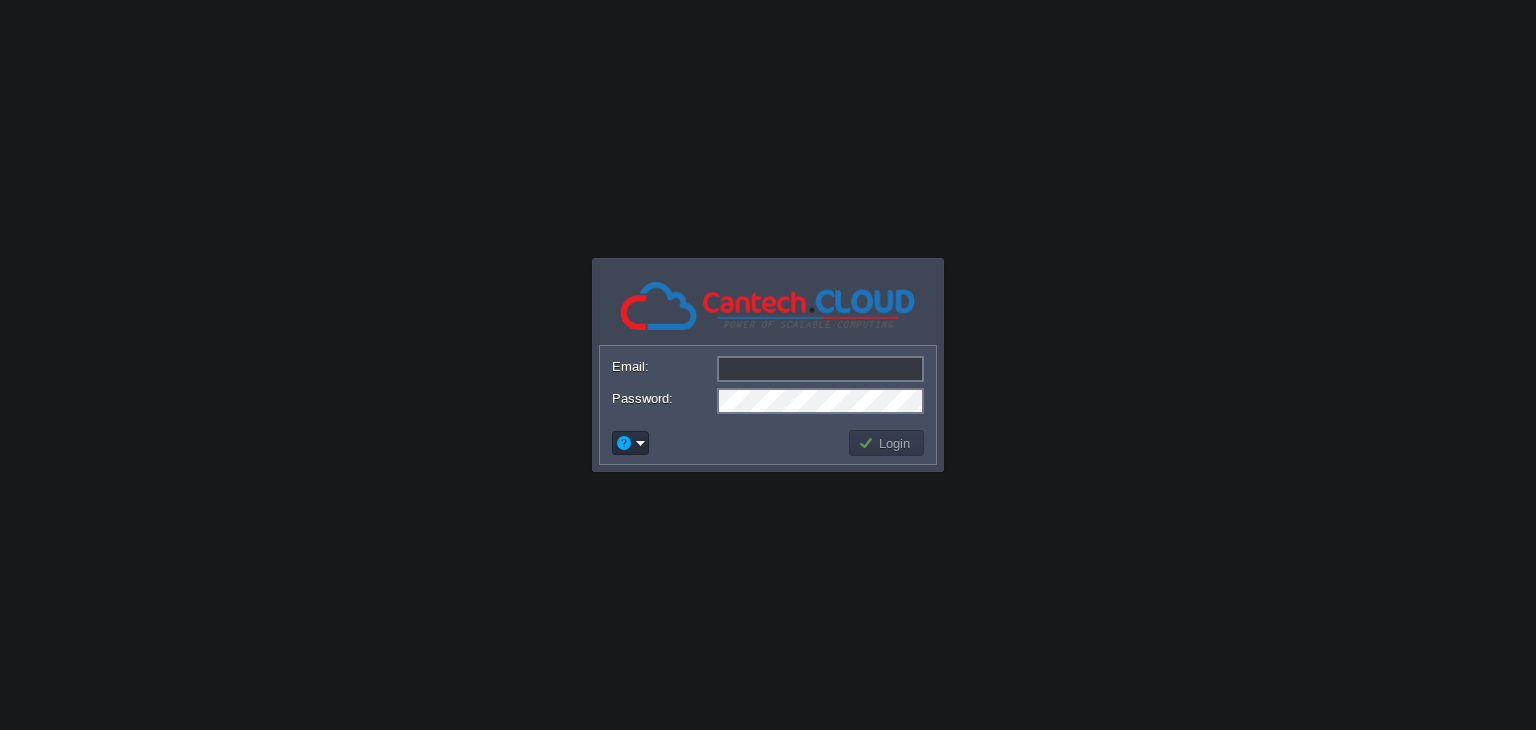 scroll, scrollTop: 0, scrollLeft: 0, axis: both 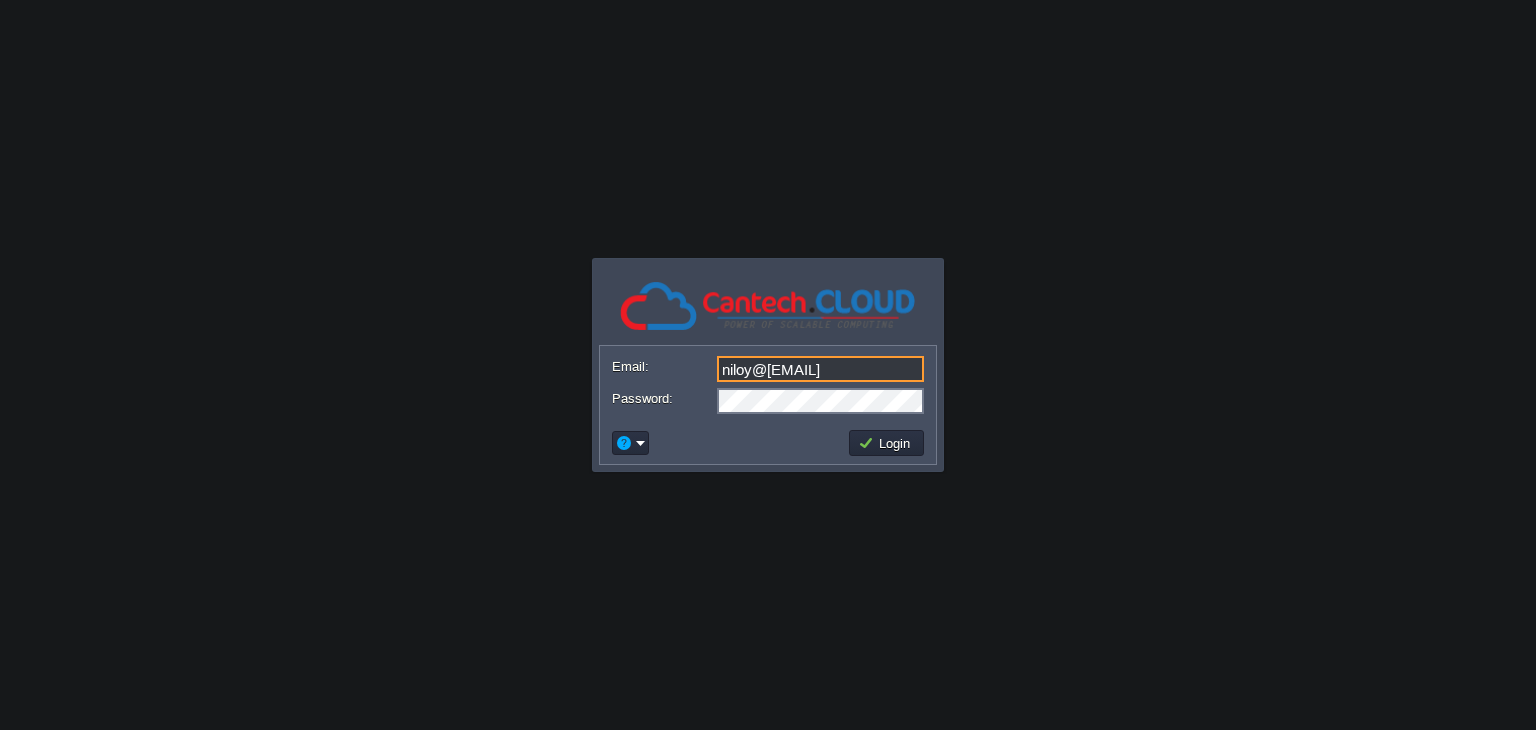 click on "niloy@[EMAIL]" at bounding box center (820, 369) 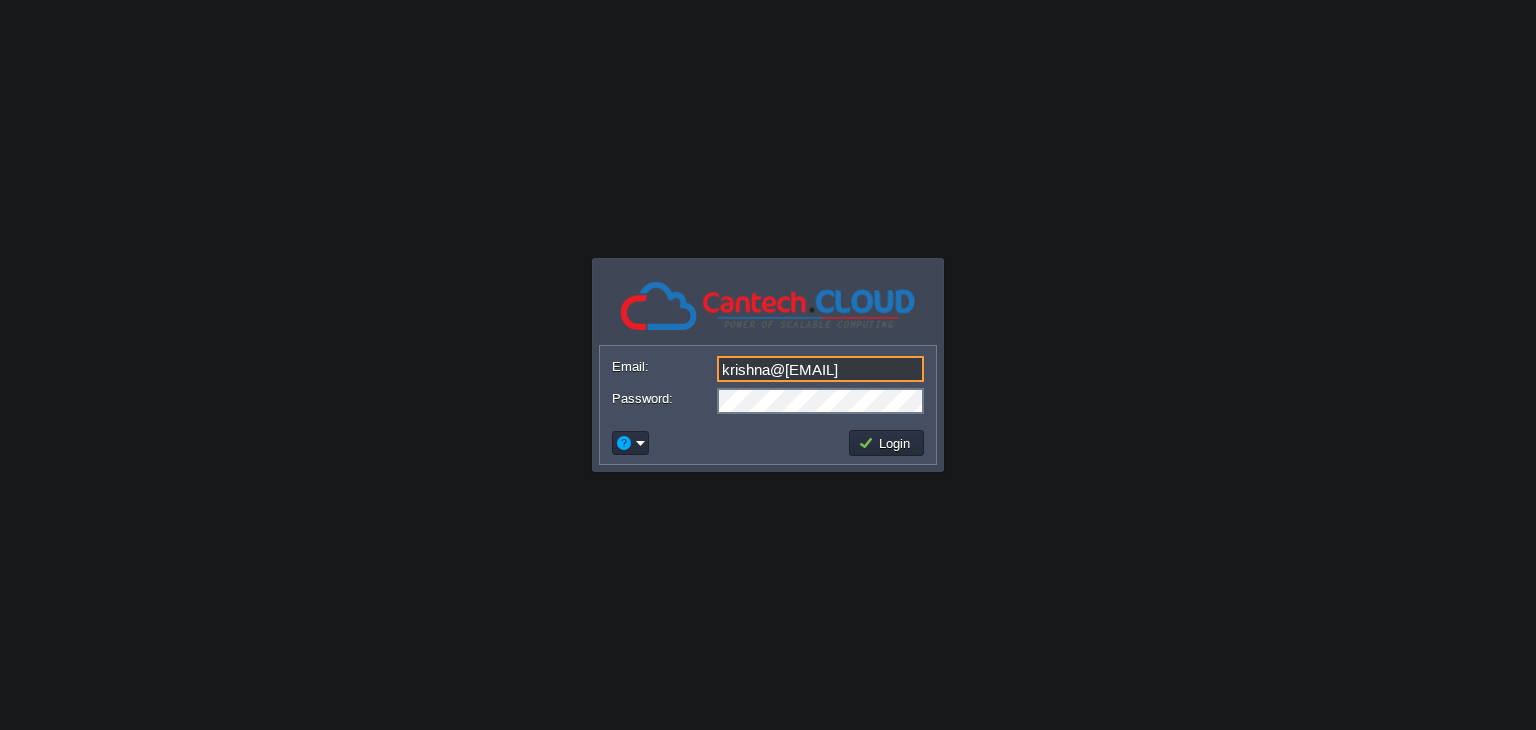 type on "krishna@[EMAIL]" 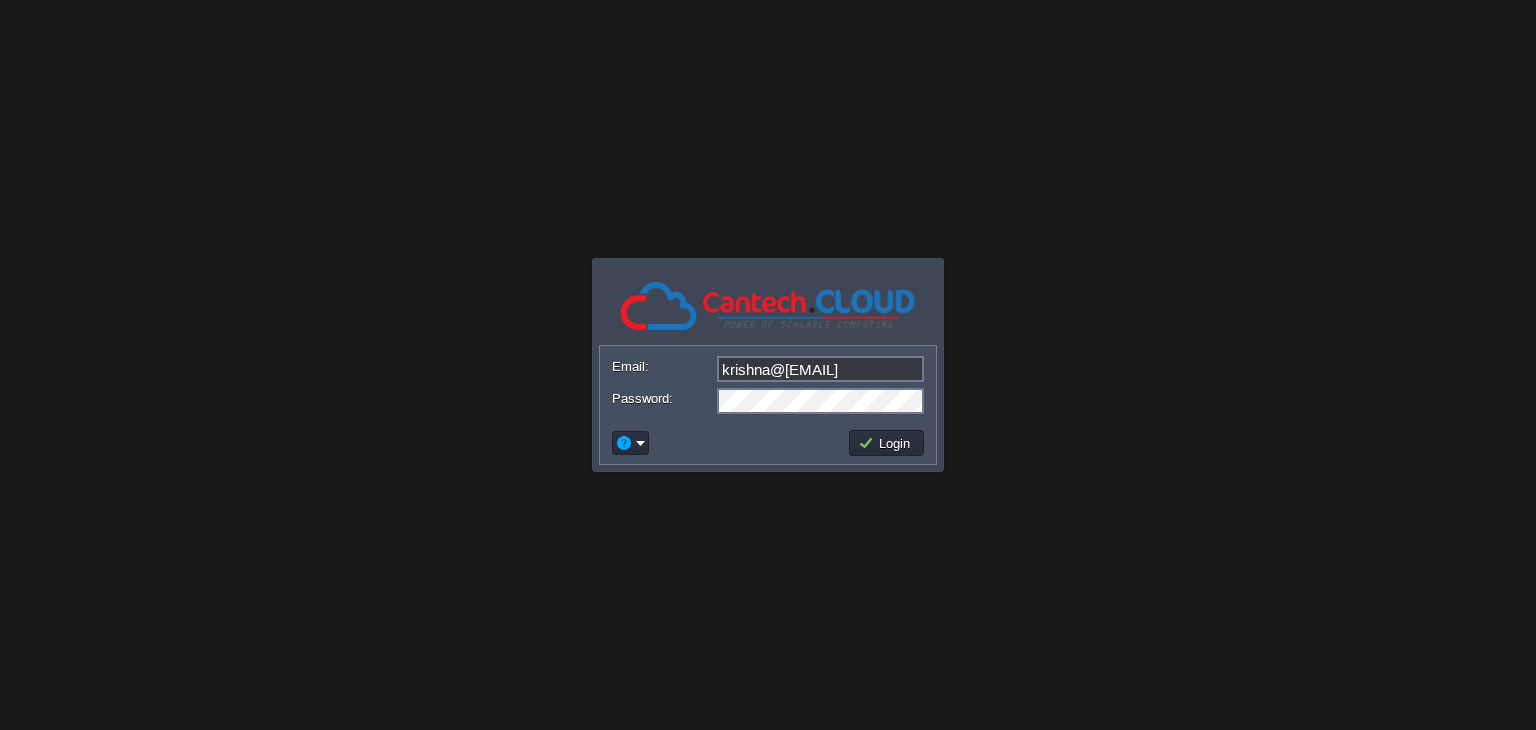 click on "Application Platform   v.8.10.2
Email: krishna@[EMAIL] Password:     Login" at bounding box center [768, 365] 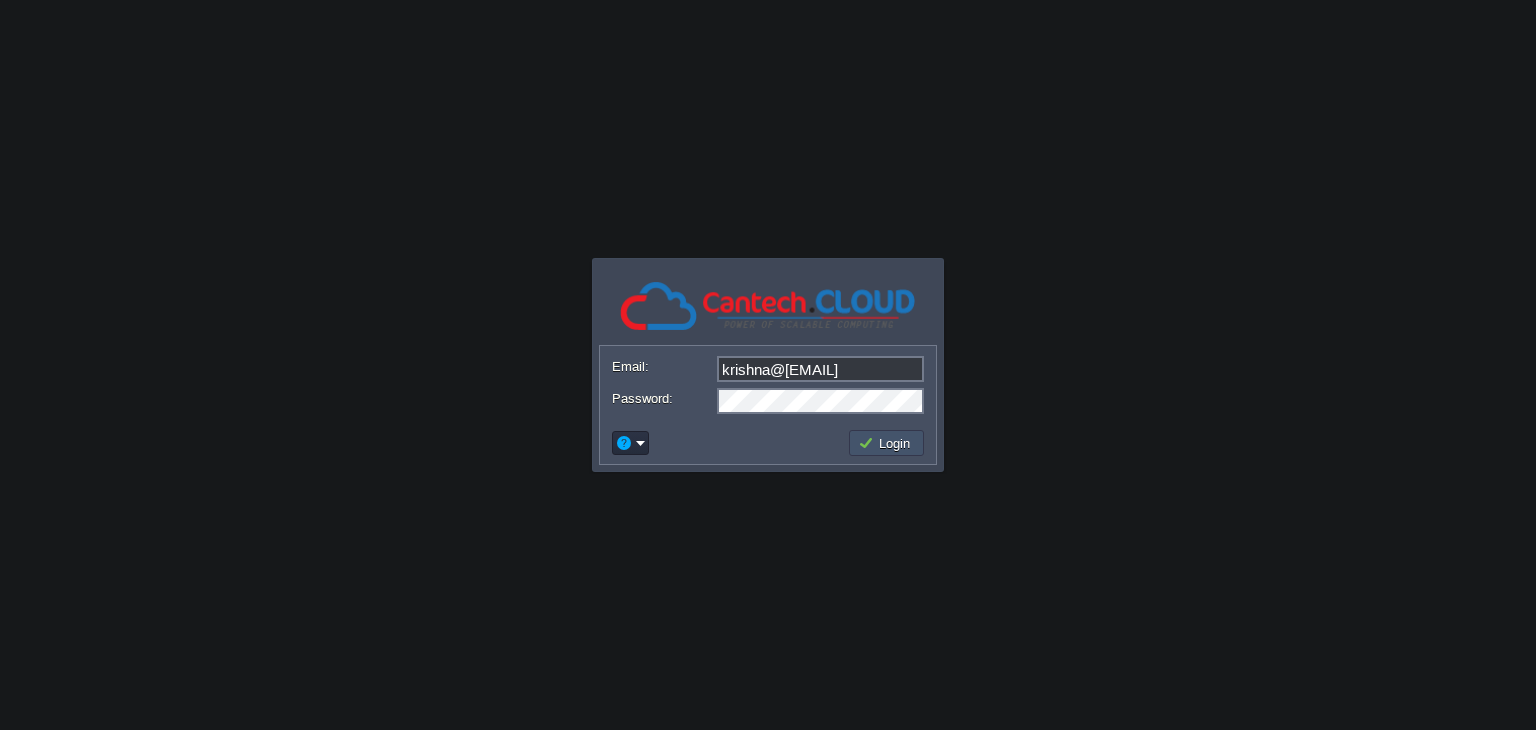 click on "Login" at bounding box center (887, 443) 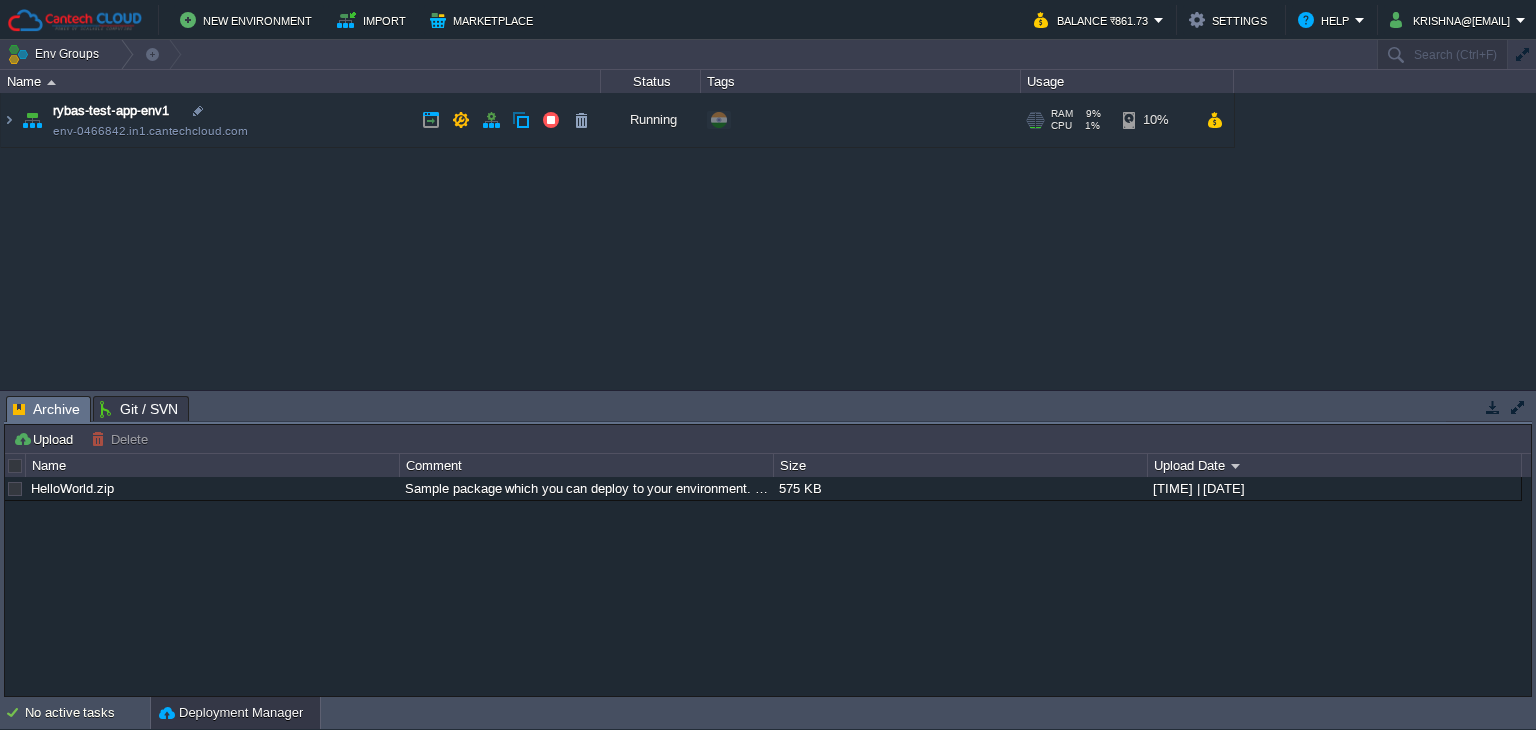 click on "rybas-test-app-env1 env-0466842.in1.cantechcloud.com" at bounding box center [301, 120] 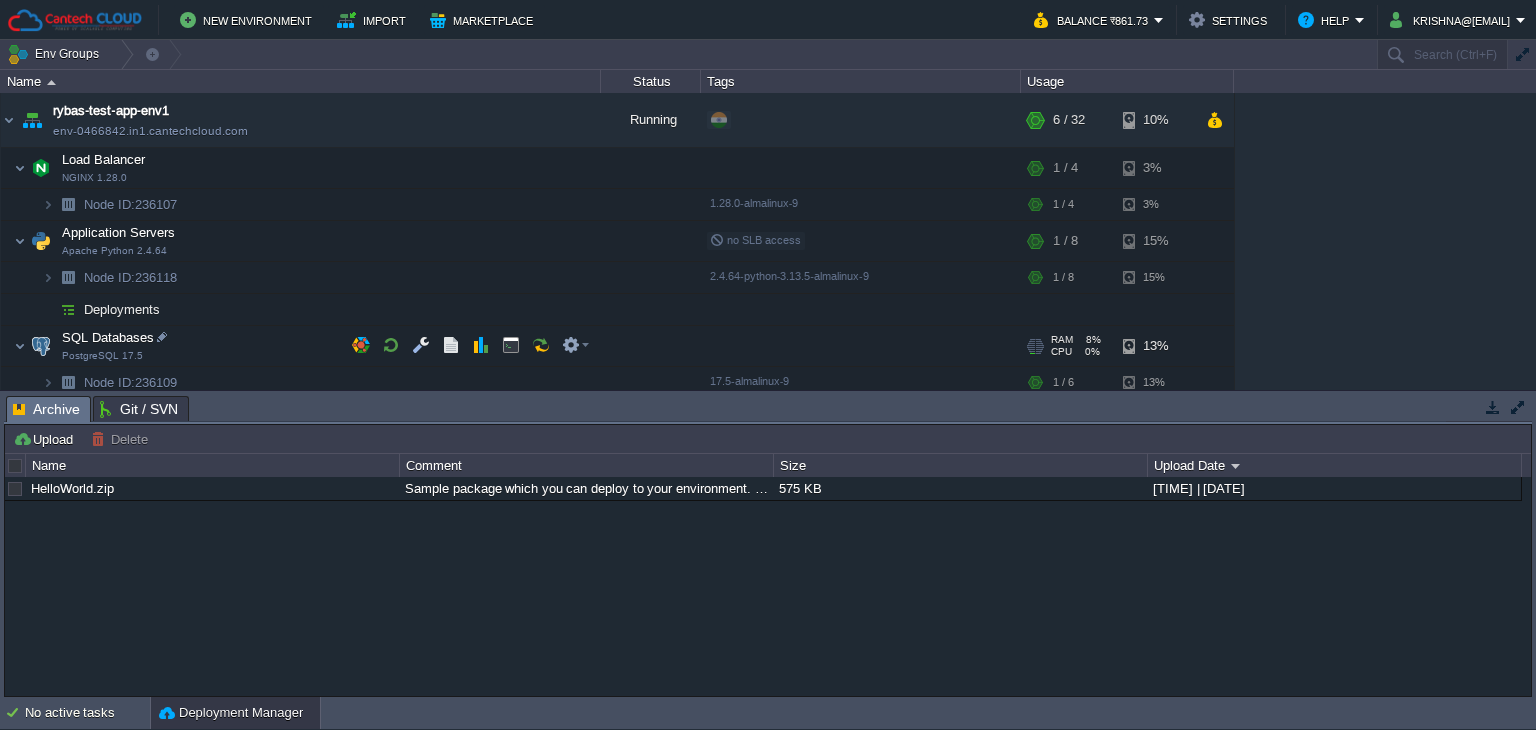 scroll, scrollTop: 152, scrollLeft: 0, axis: vertical 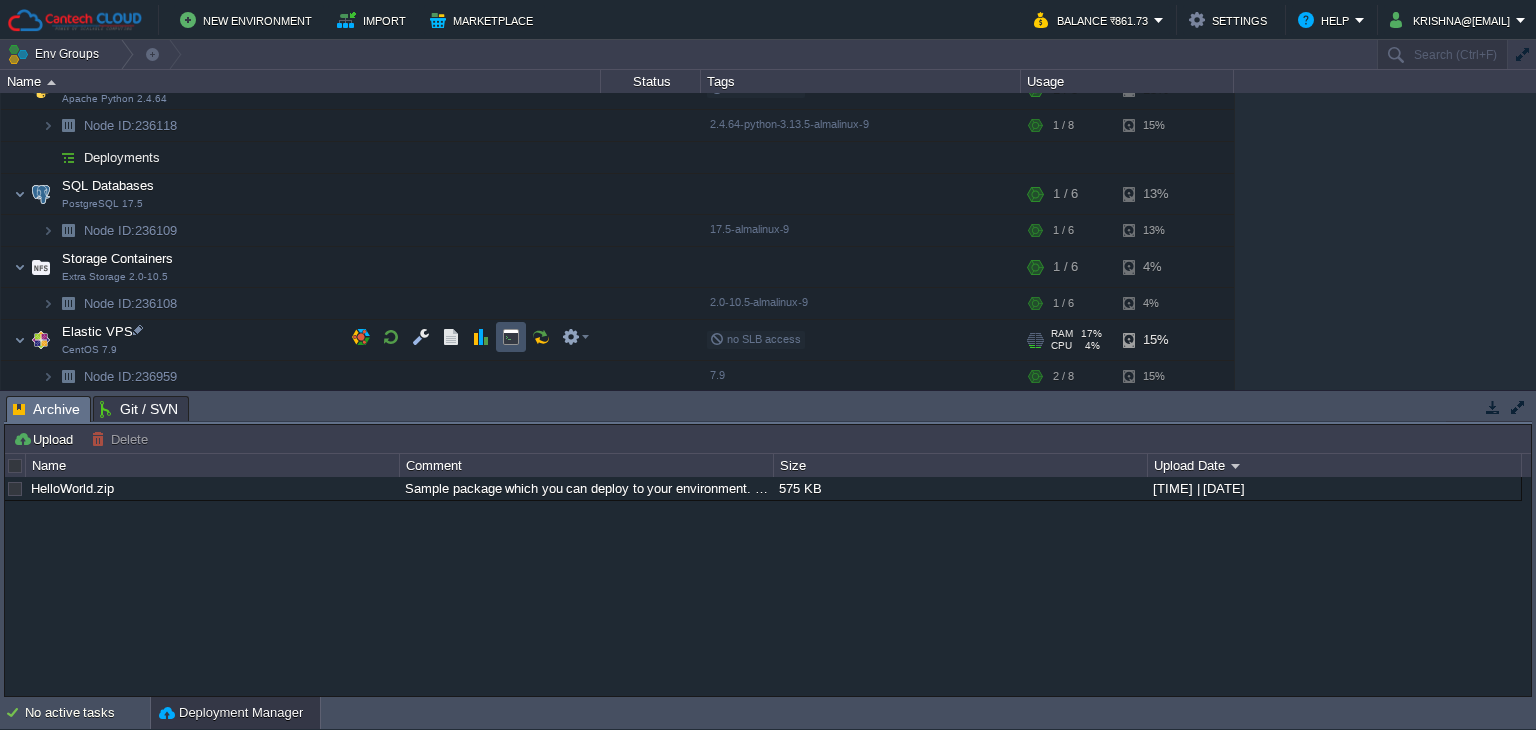 click at bounding box center (511, 337) 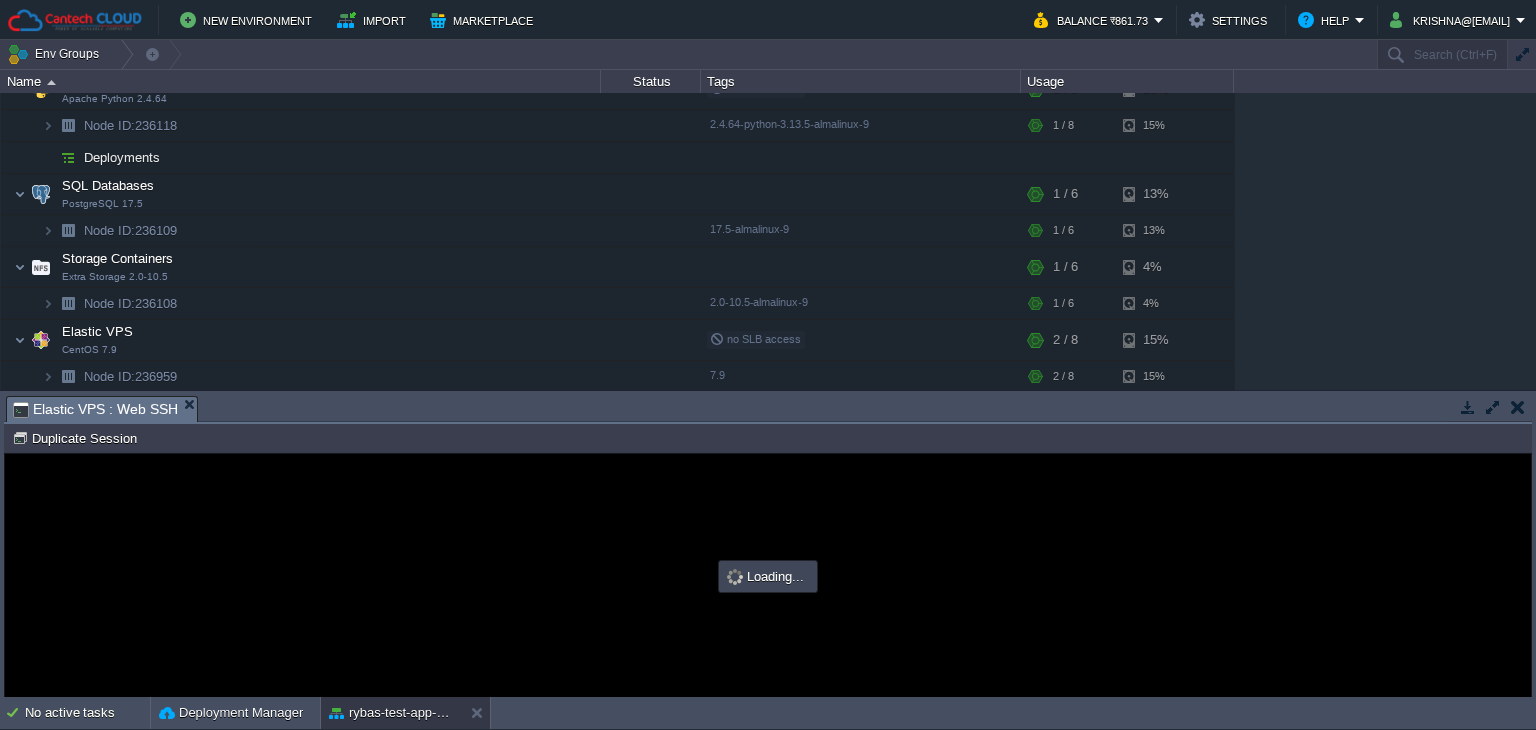 scroll, scrollTop: 0, scrollLeft: 0, axis: both 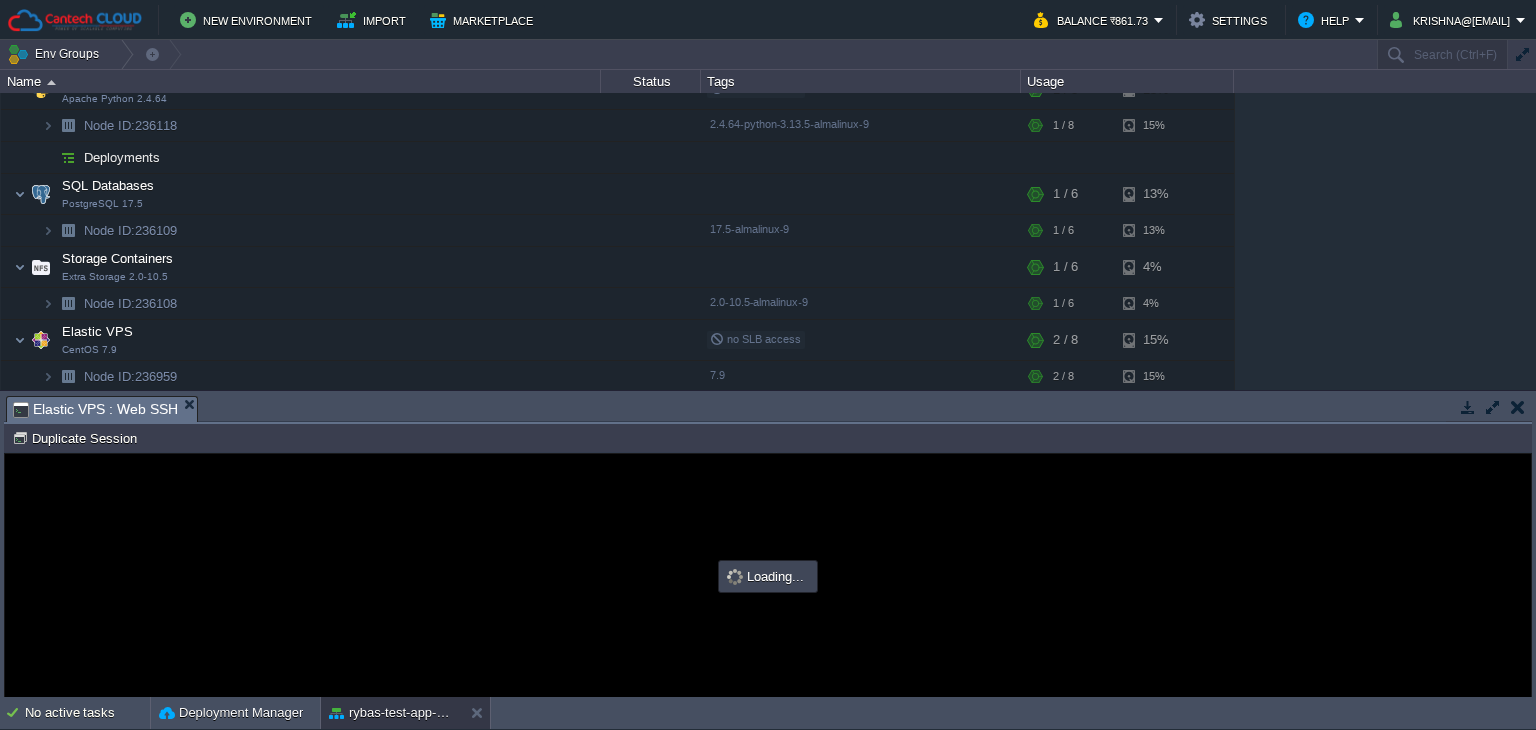 type on "#000000" 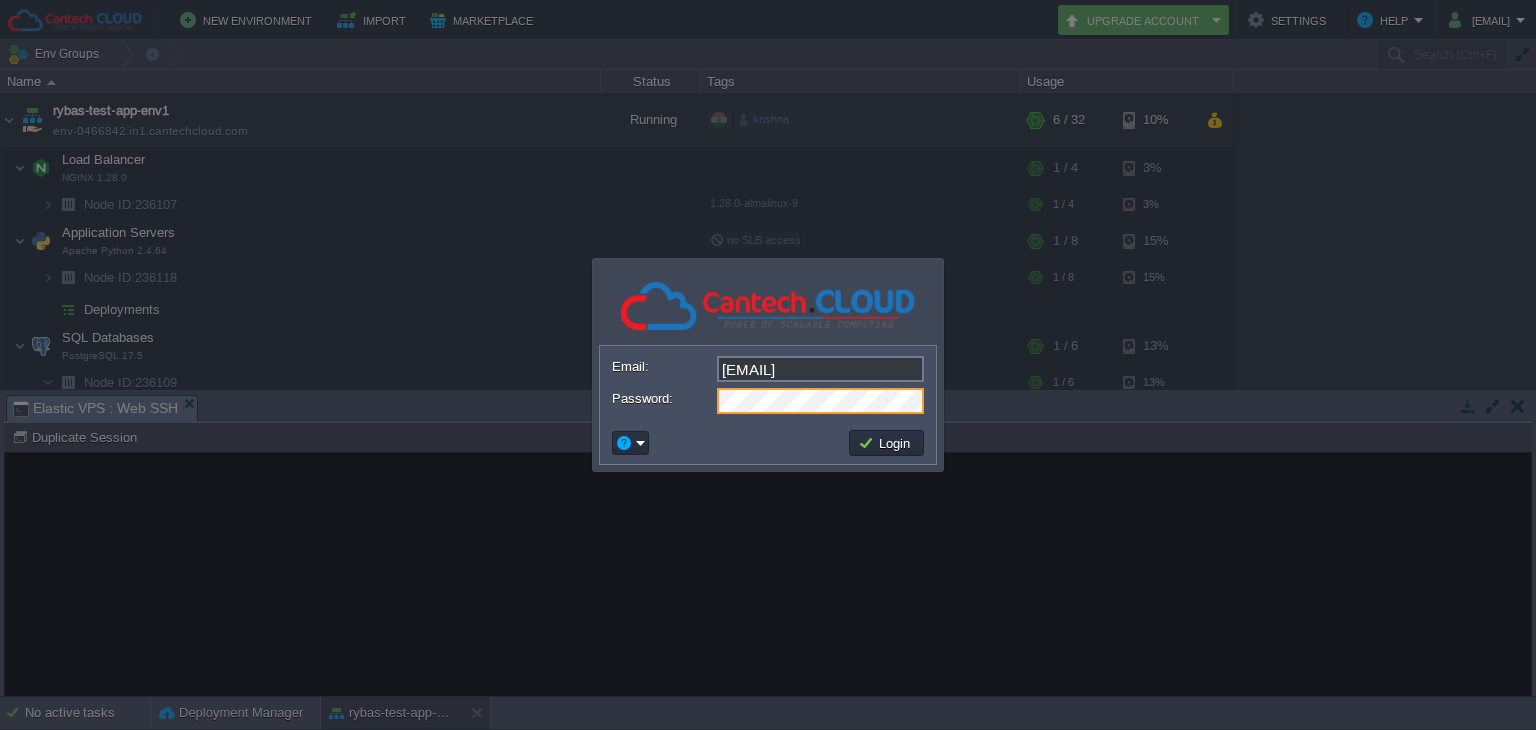 scroll, scrollTop: 0, scrollLeft: 0, axis: both 